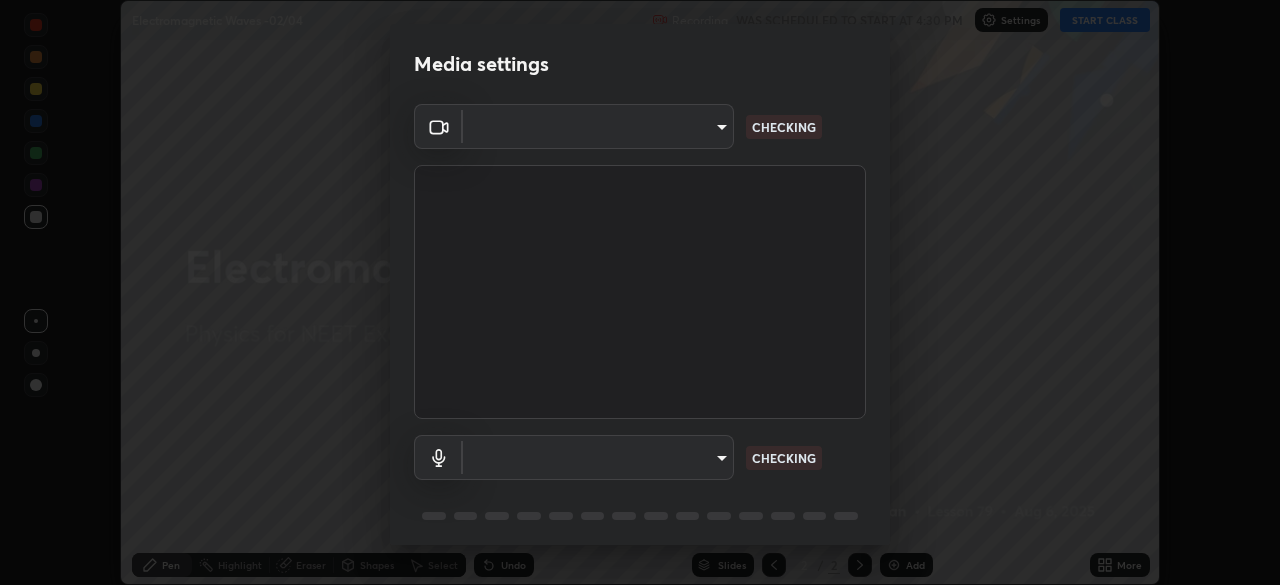 scroll, scrollTop: 0, scrollLeft: 0, axis: both 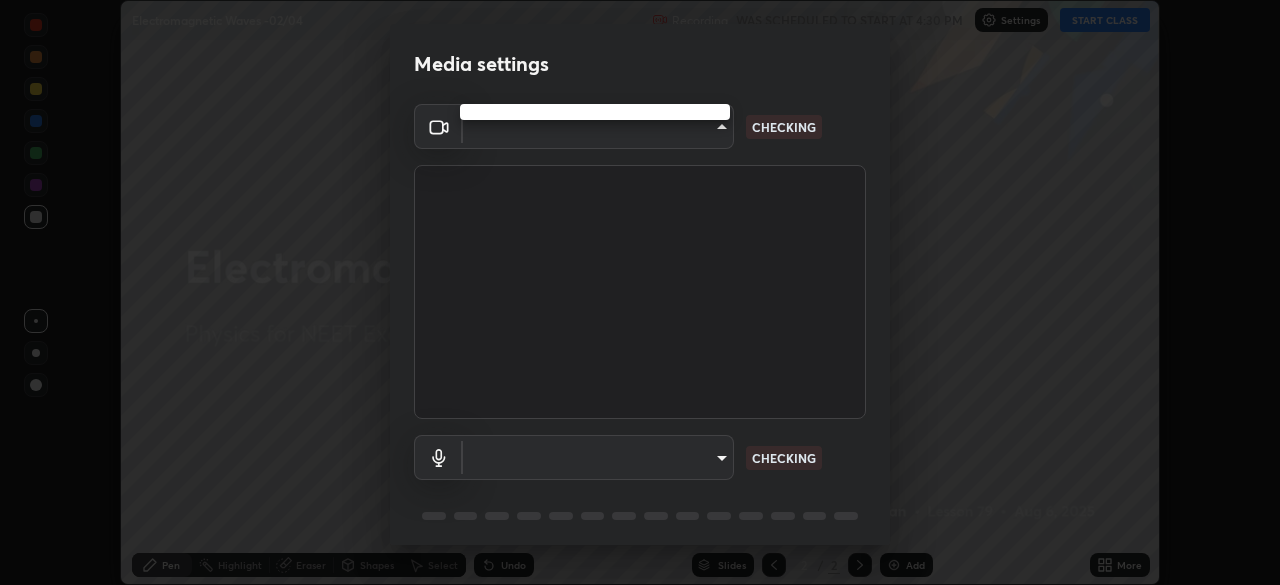 click at bounding box center [640, 292] 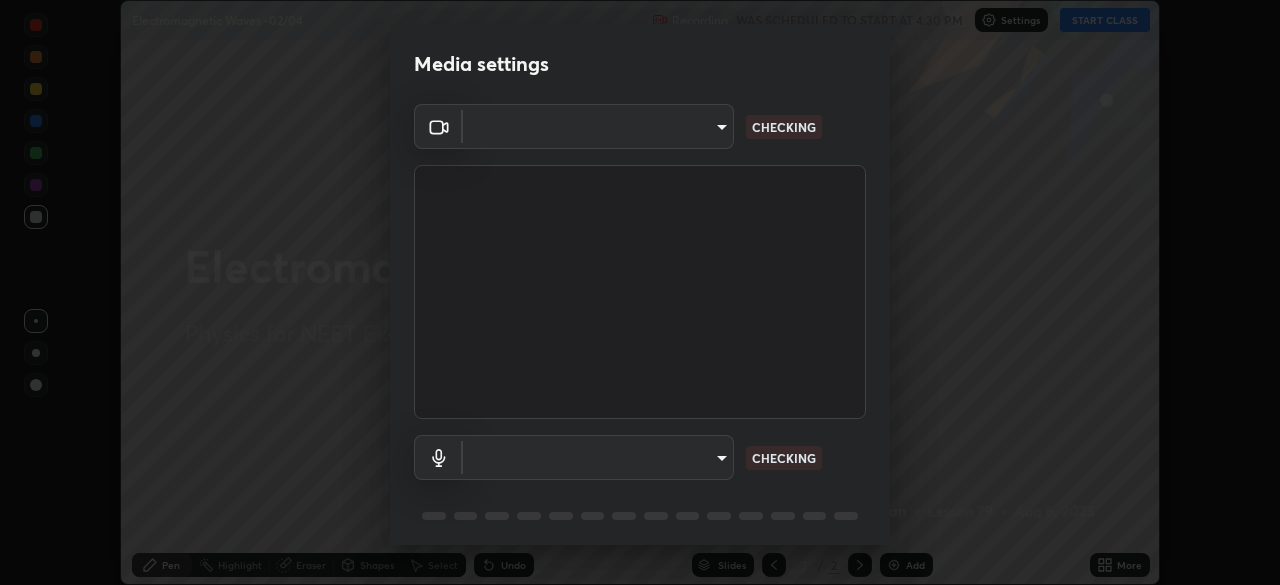type on "0e50365916b658242f783ed4648cb329f585d10cba28352488c27cd343db3185" 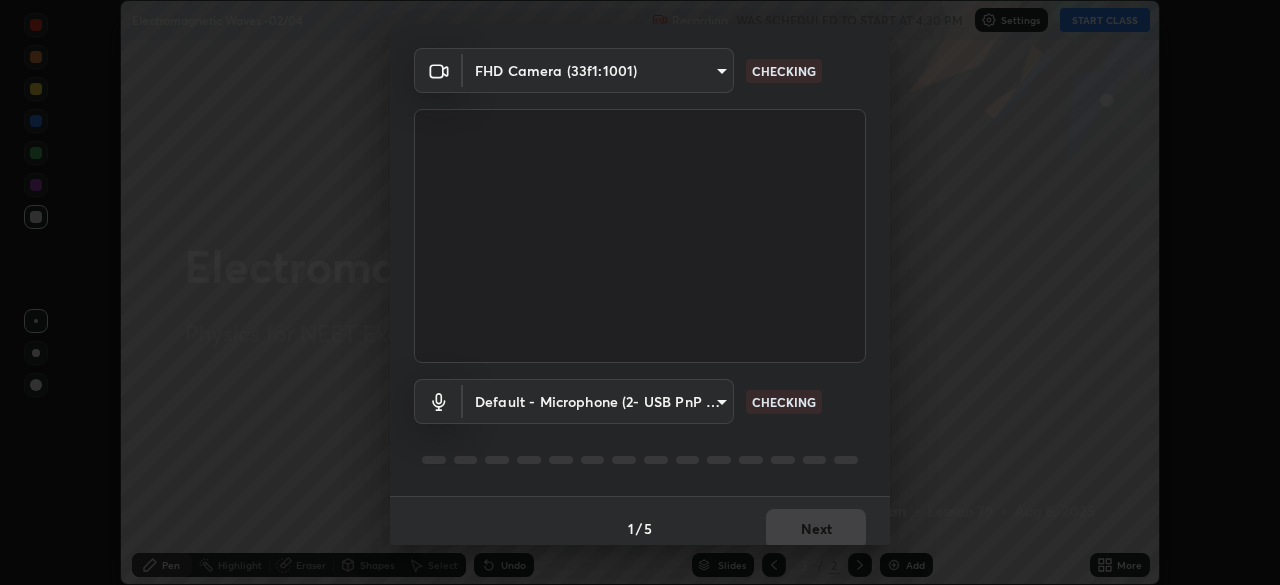 scroll, scrollTop: 71, scrollLeft: 0, axis: vertical 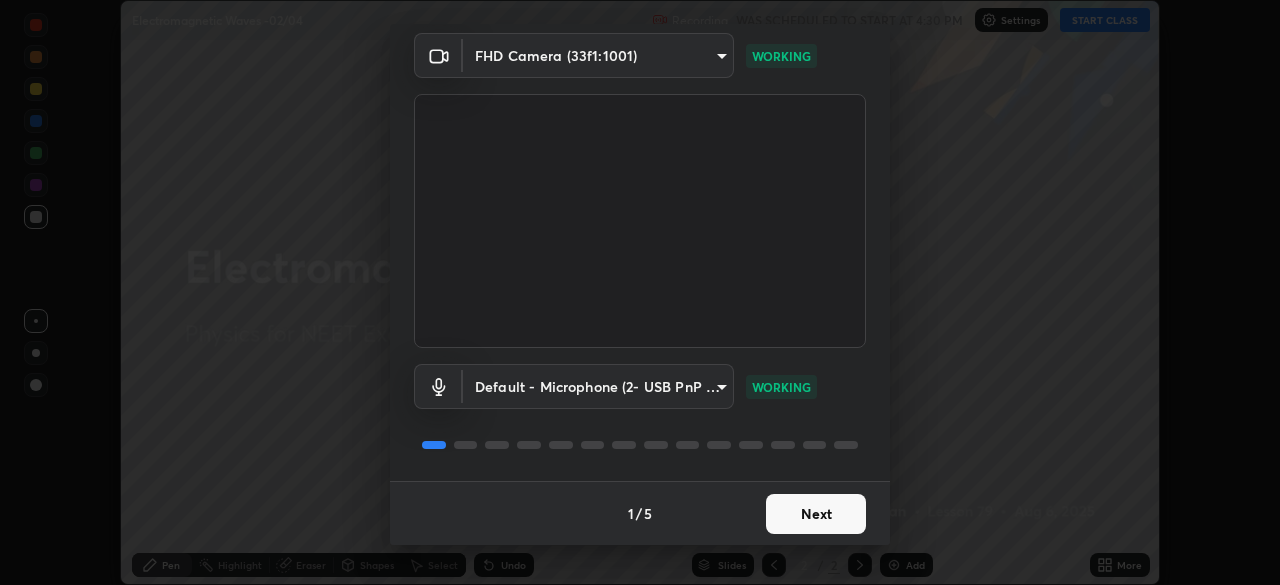 click on "Next" at bounding box center (816, 514) 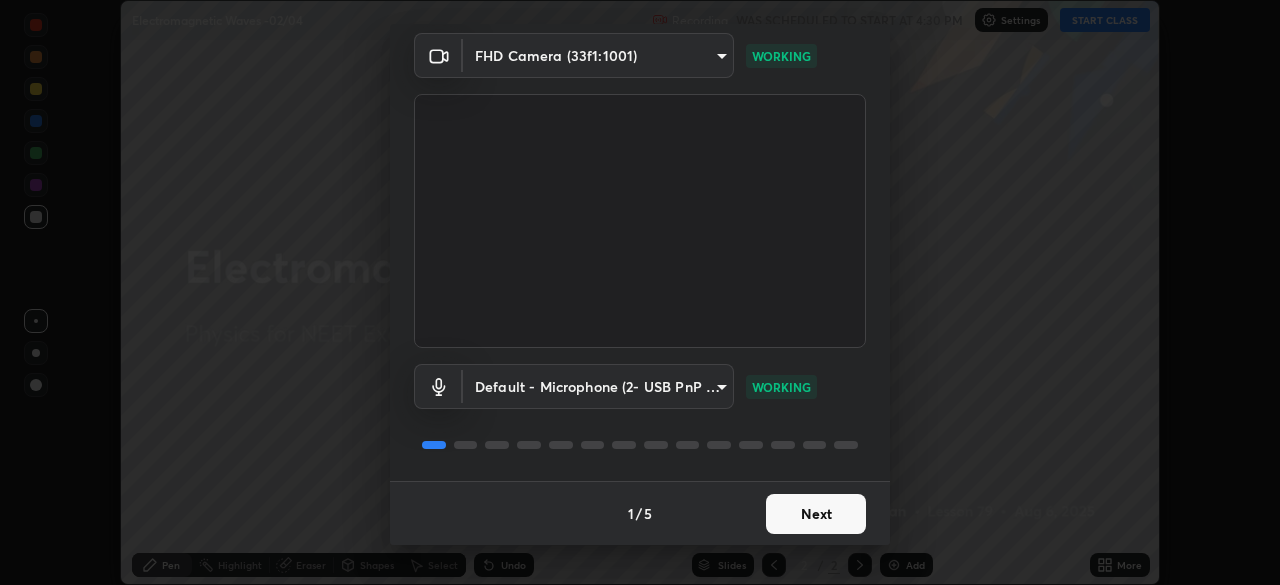 scroll, scrollTop: 0, scrollLeft: 0, axis: both 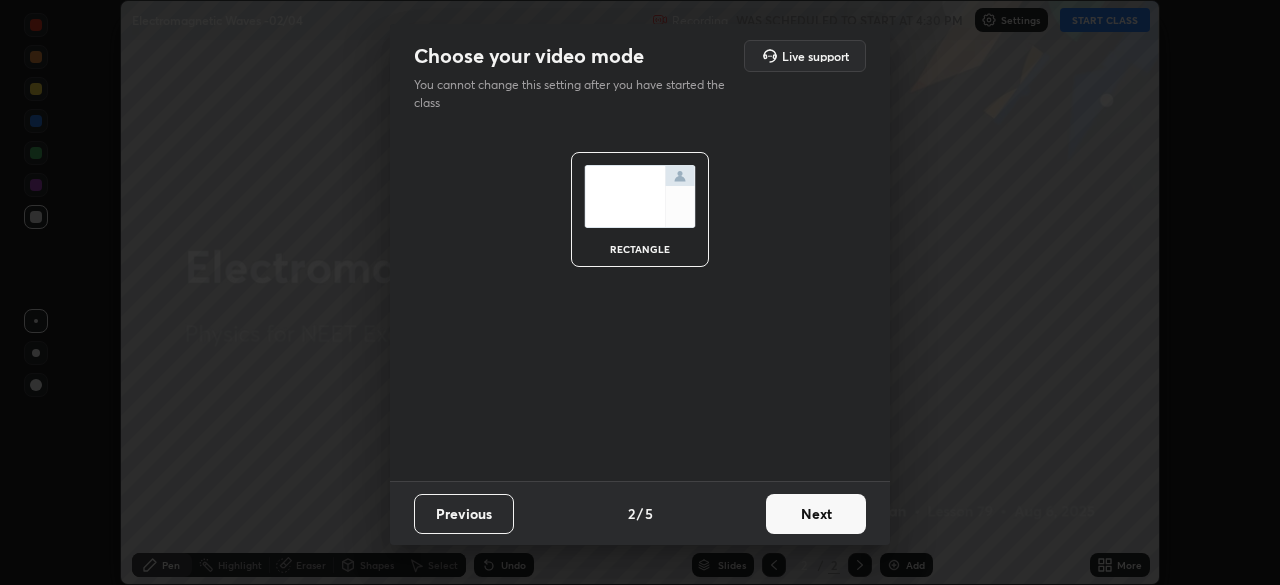 click on "Next" at bounding box center [816, 514] 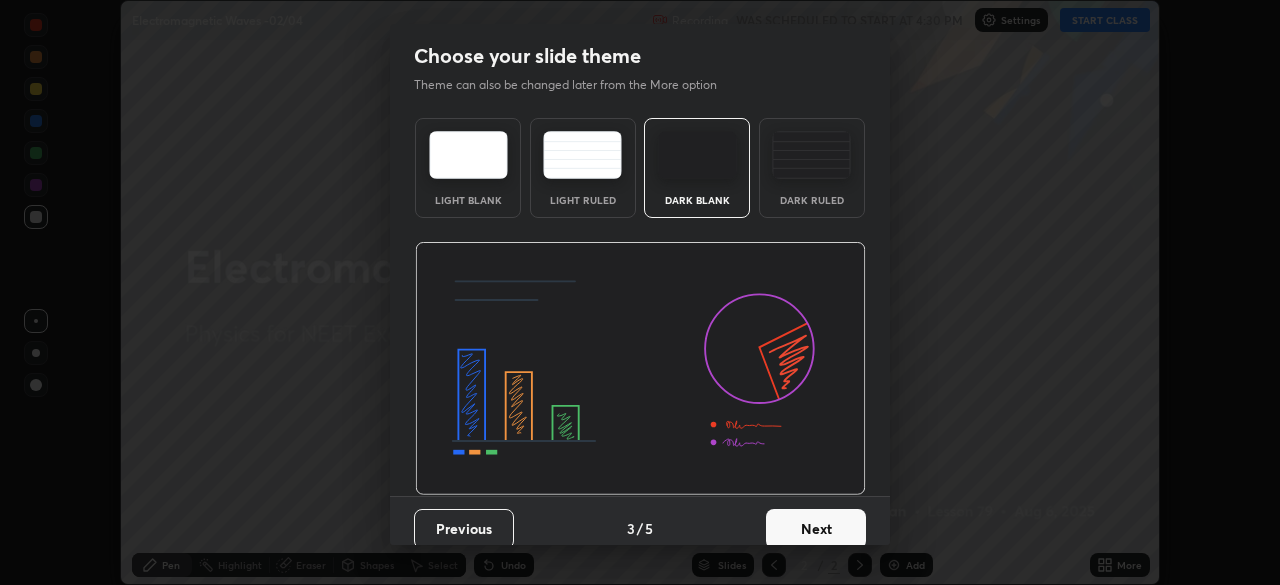 click on "Next" at bounding box center (816, 529) 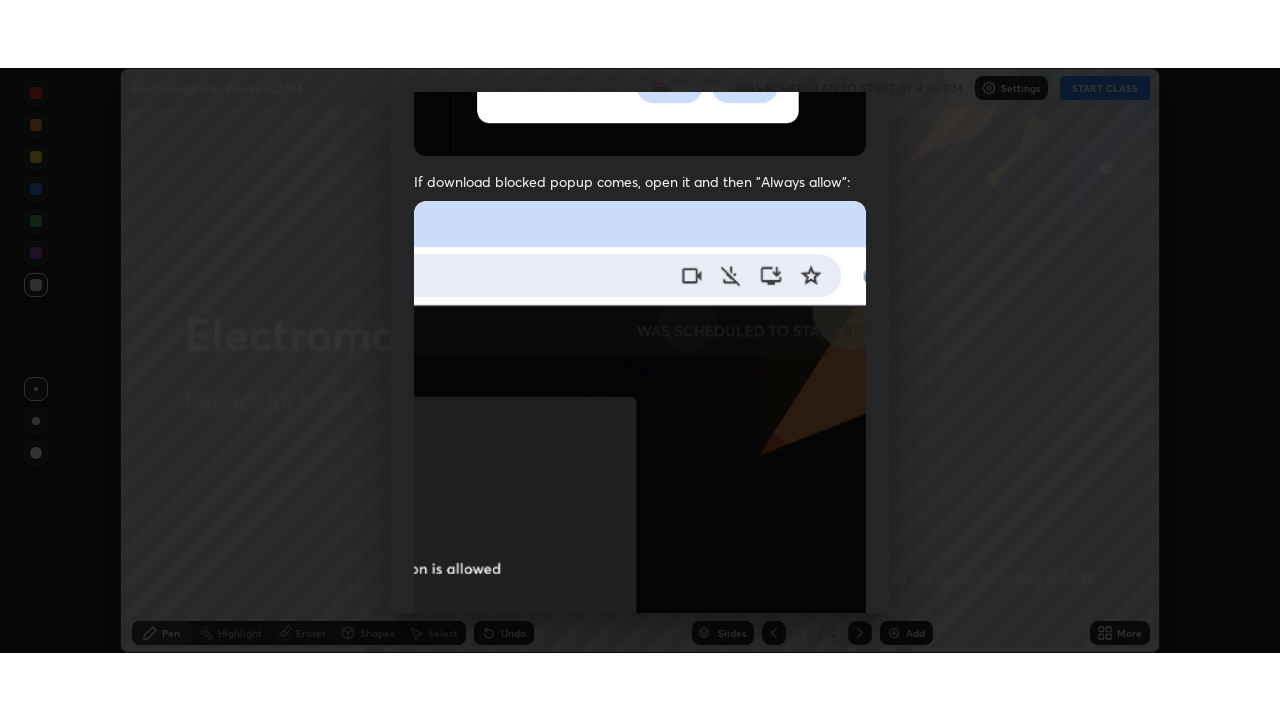scroll, scrollTop: 479, scrollLeft: 0, axis: vertical 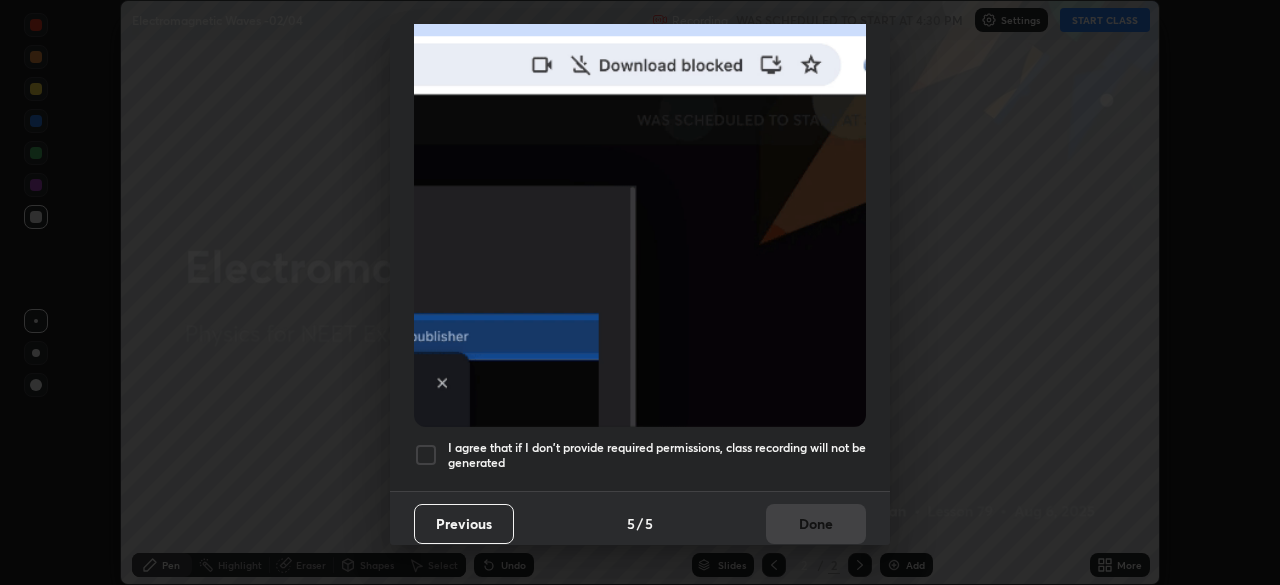 click at bounding box center [426, 455] 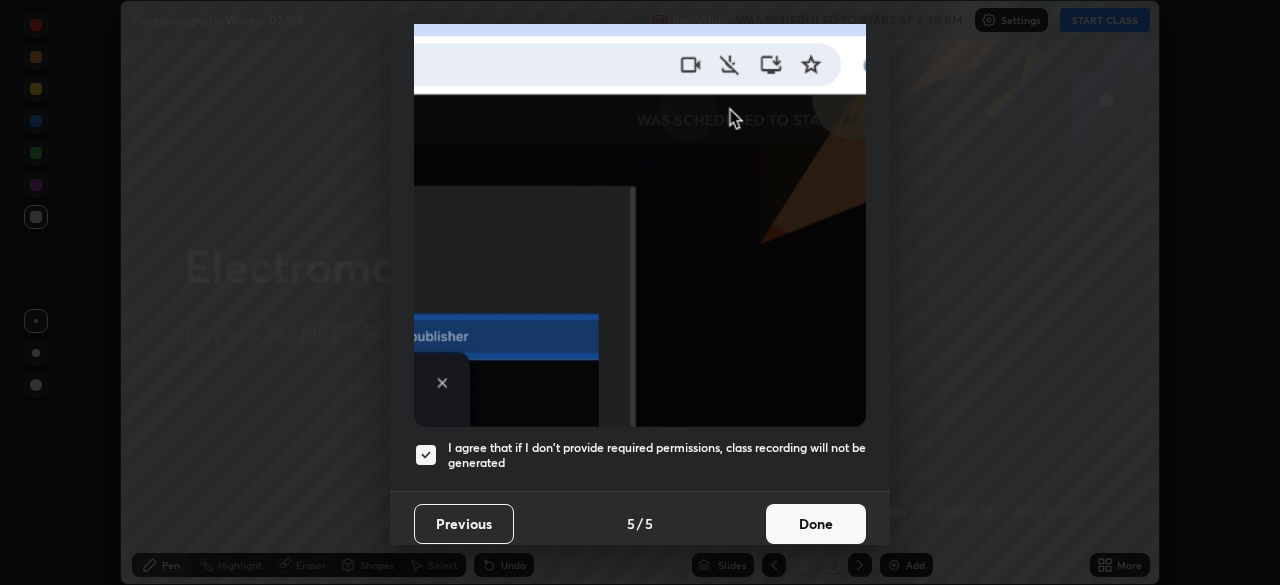 click on "Done" at bounding box center (816, 524) 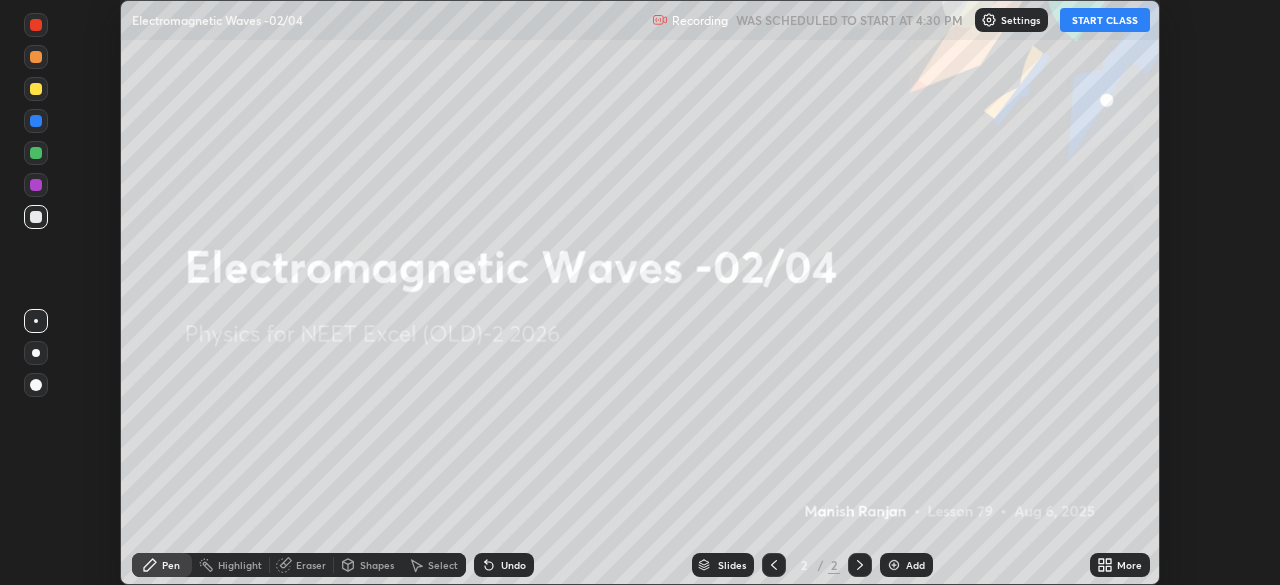 click 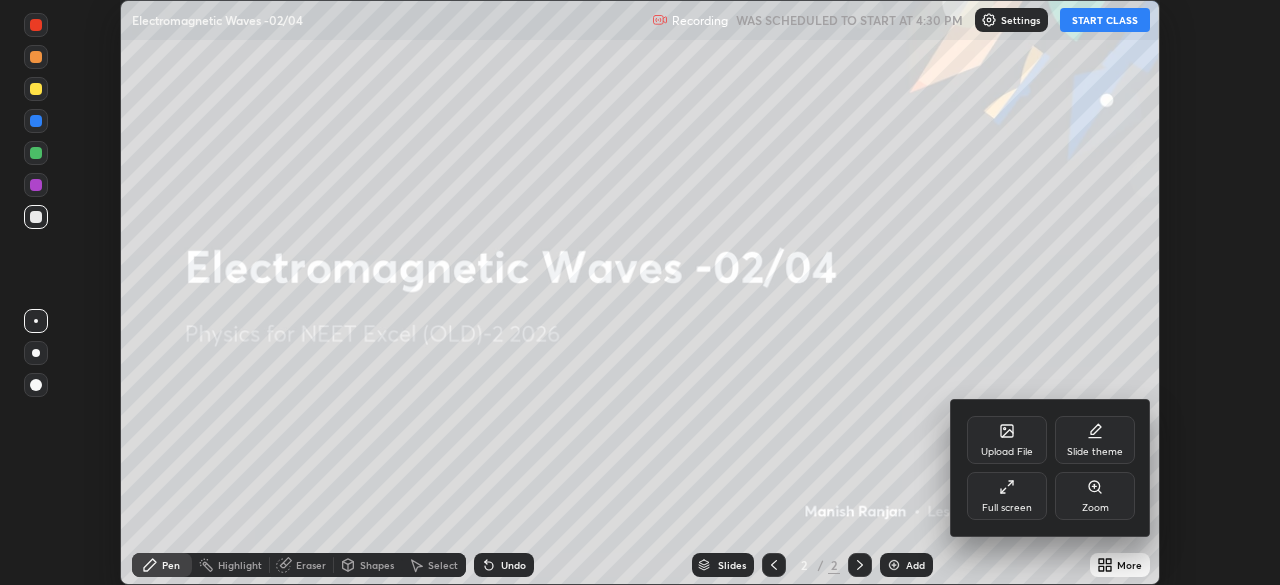 click on "Full screen" at bounding box center (1007, 508) 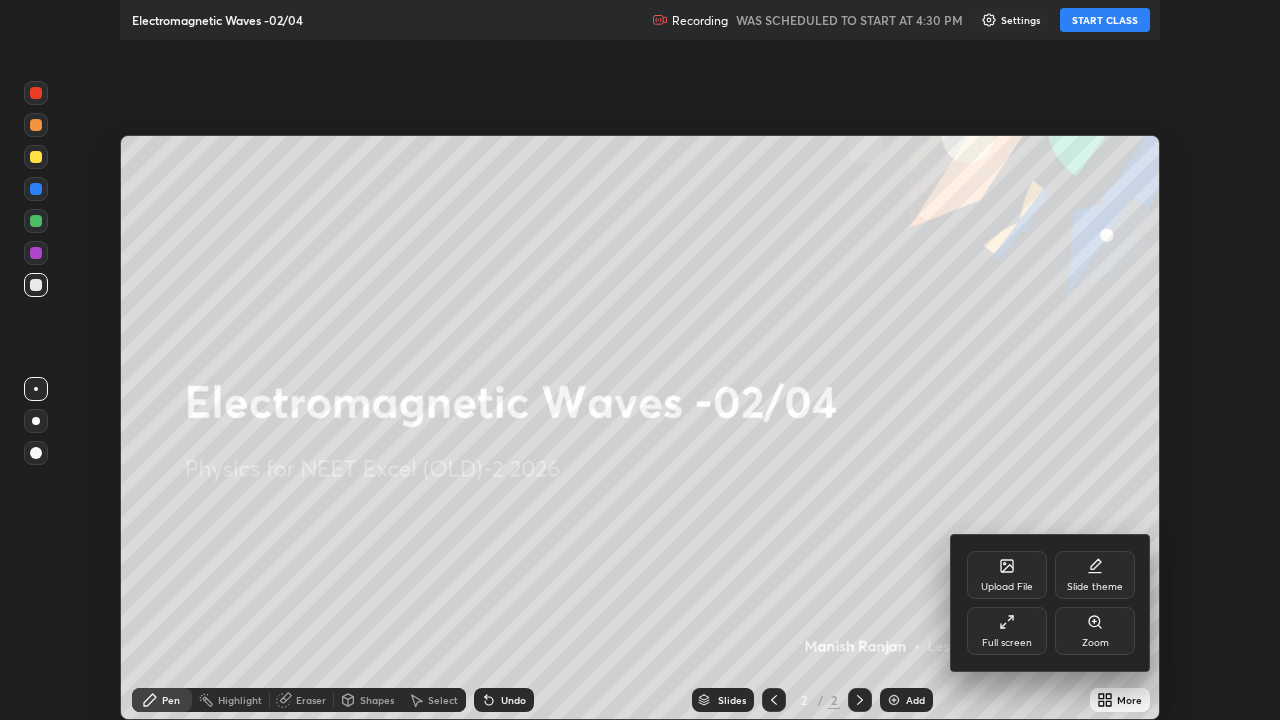 scroll, scrollTop: 99280, scrollLeft: 98720, axis: both 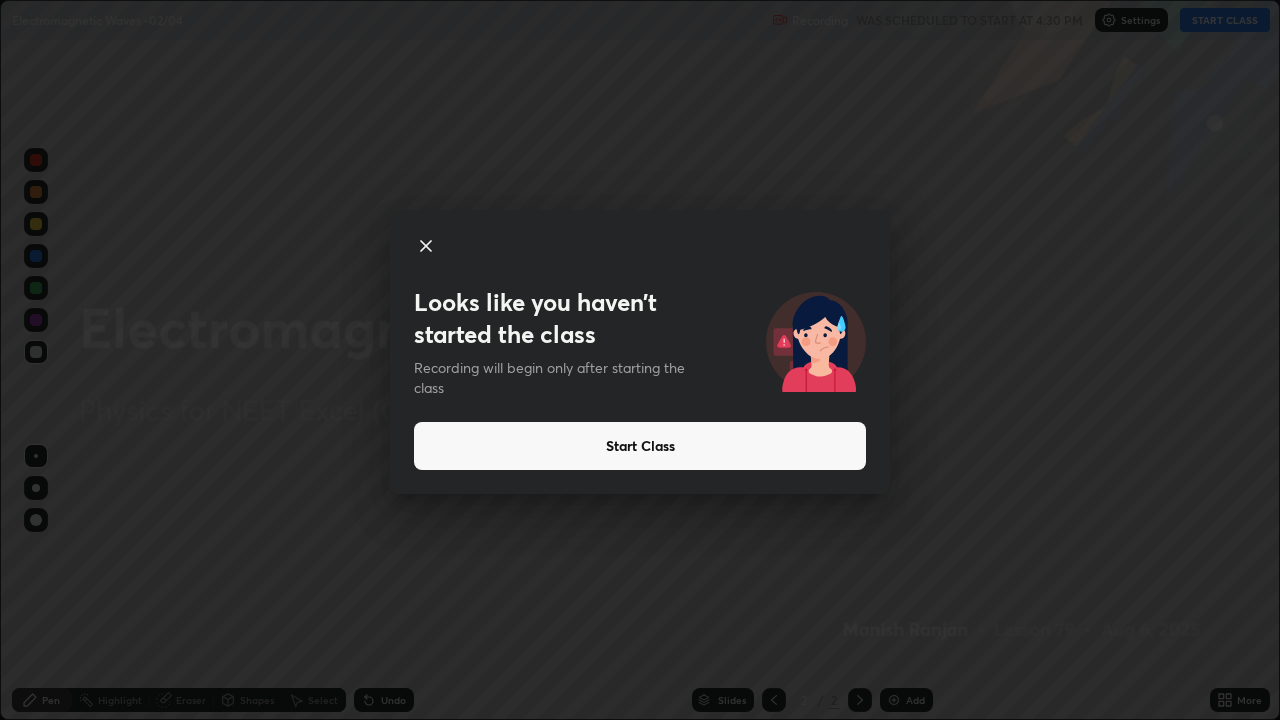 click on "Start Class" at bounding box center [640, 446] 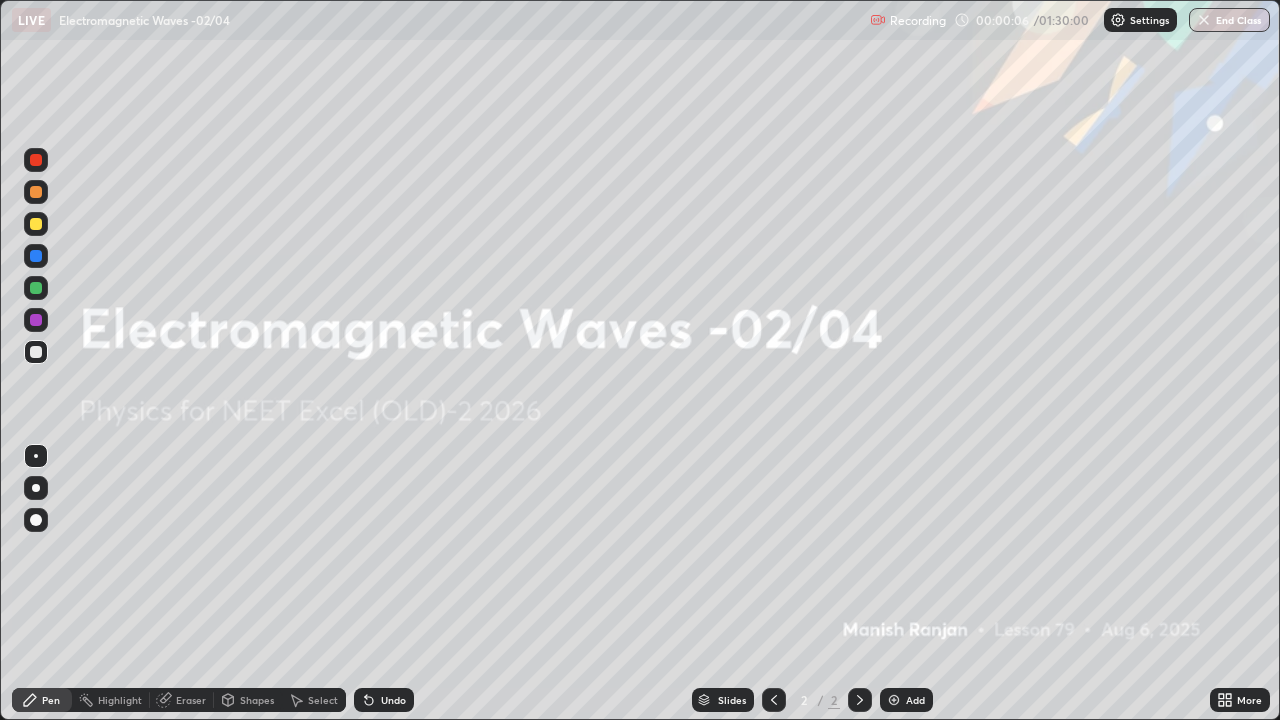click at bounding box center [894, 700] 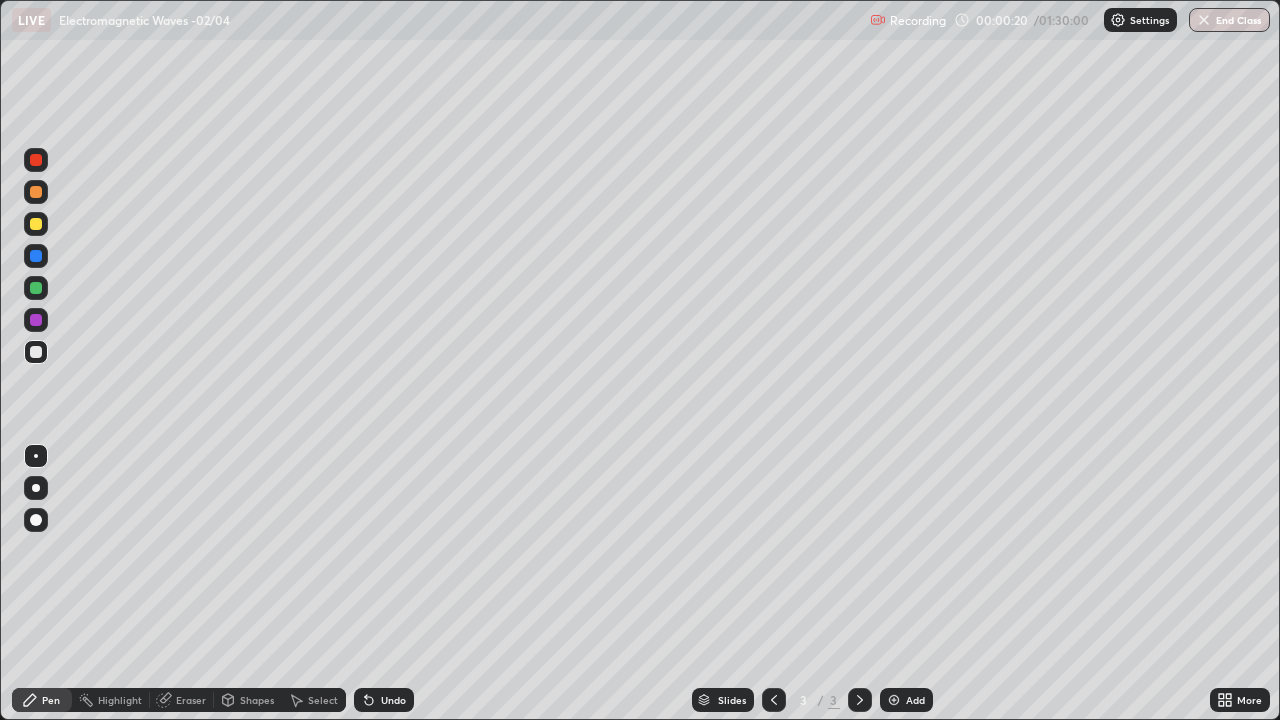 click at bounding box center [36, 224] 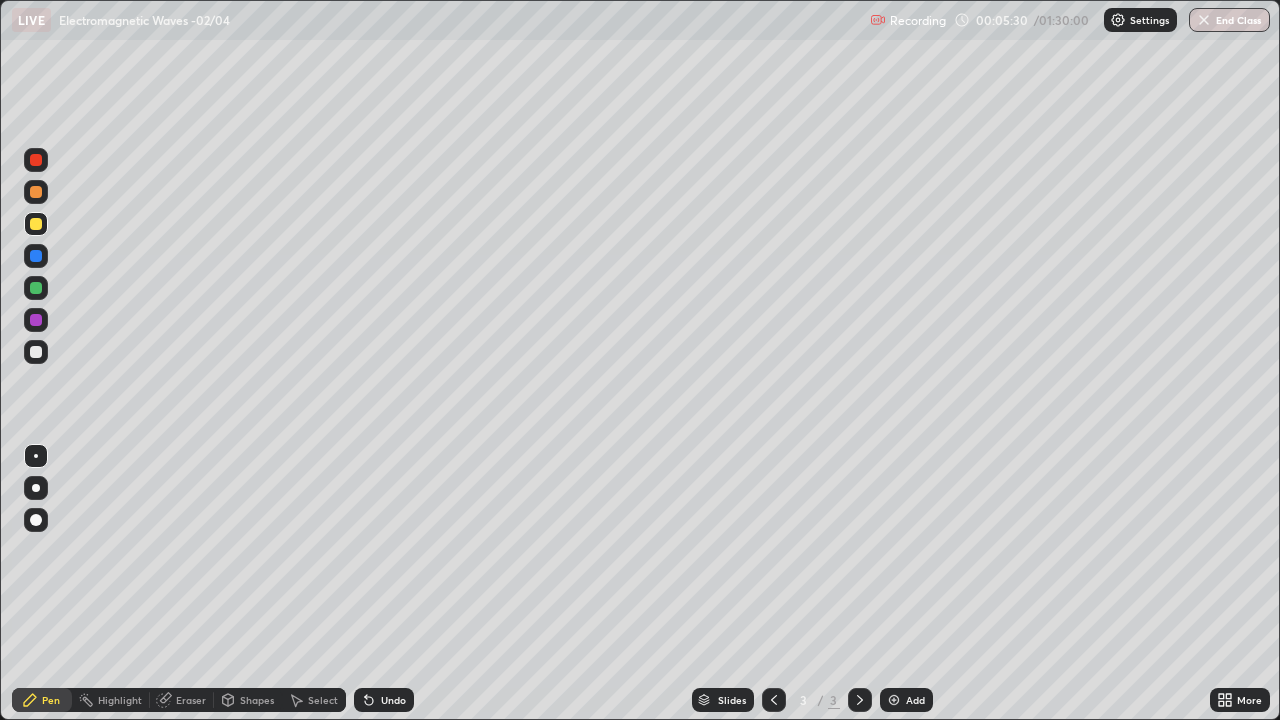click at bounding box center [36, 352] 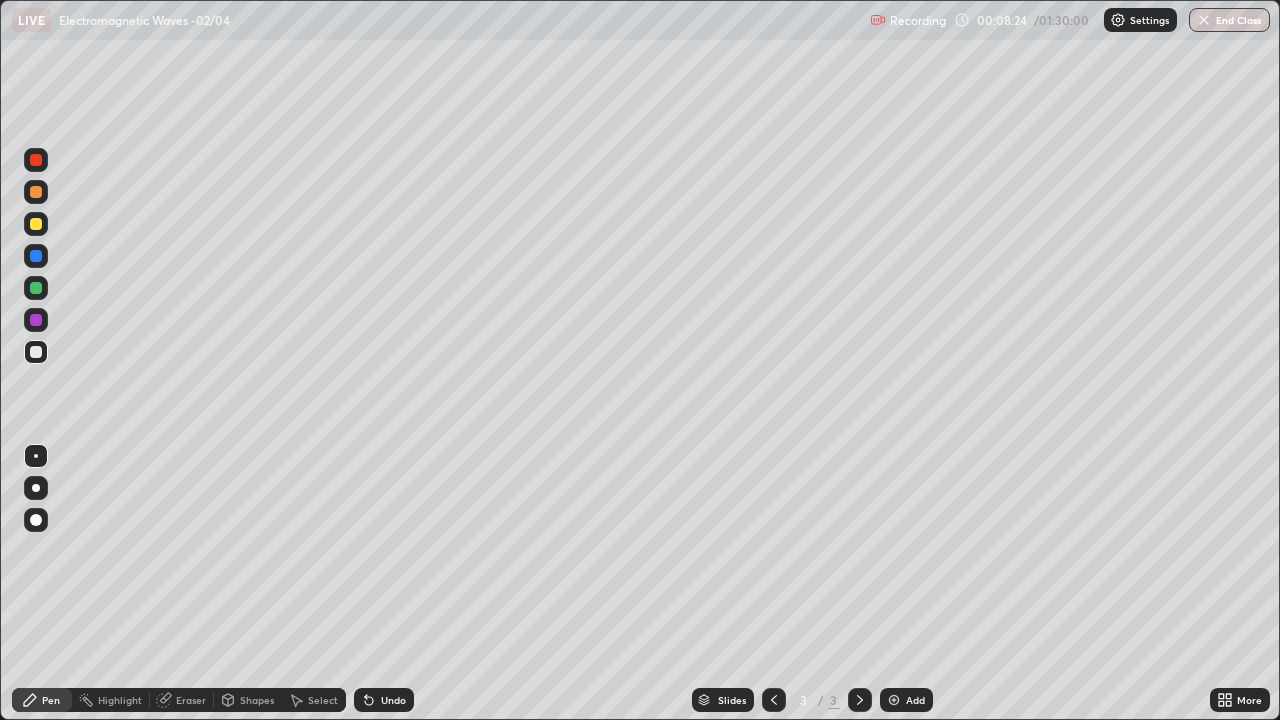 click on "Add" at bounding box center [915, 700] 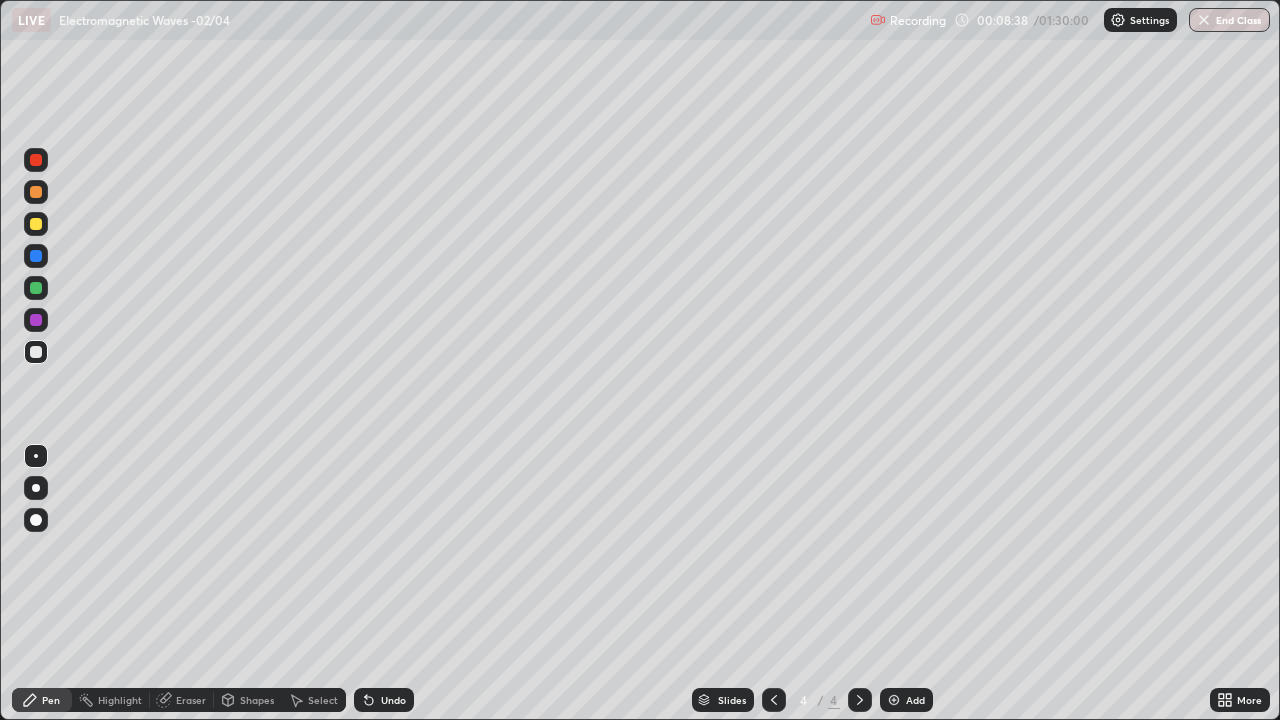 click at bounding box center [36, 224] 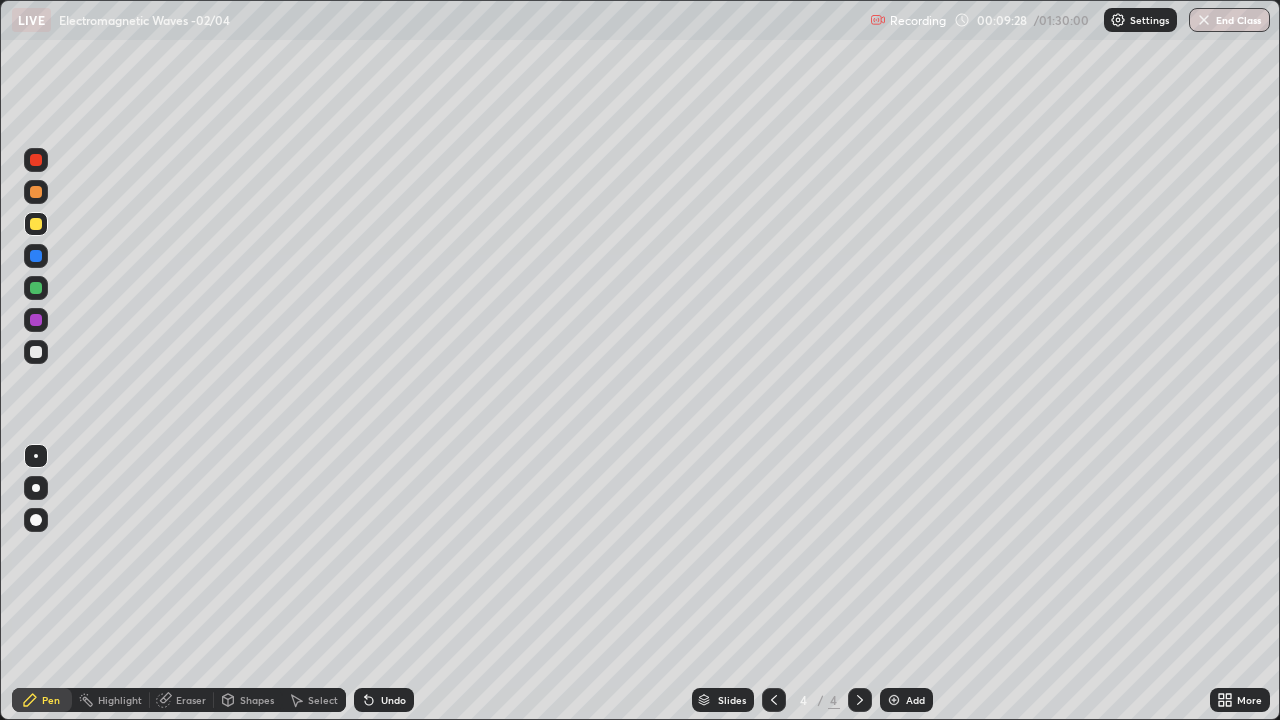 click at bounding box center [36, 352] 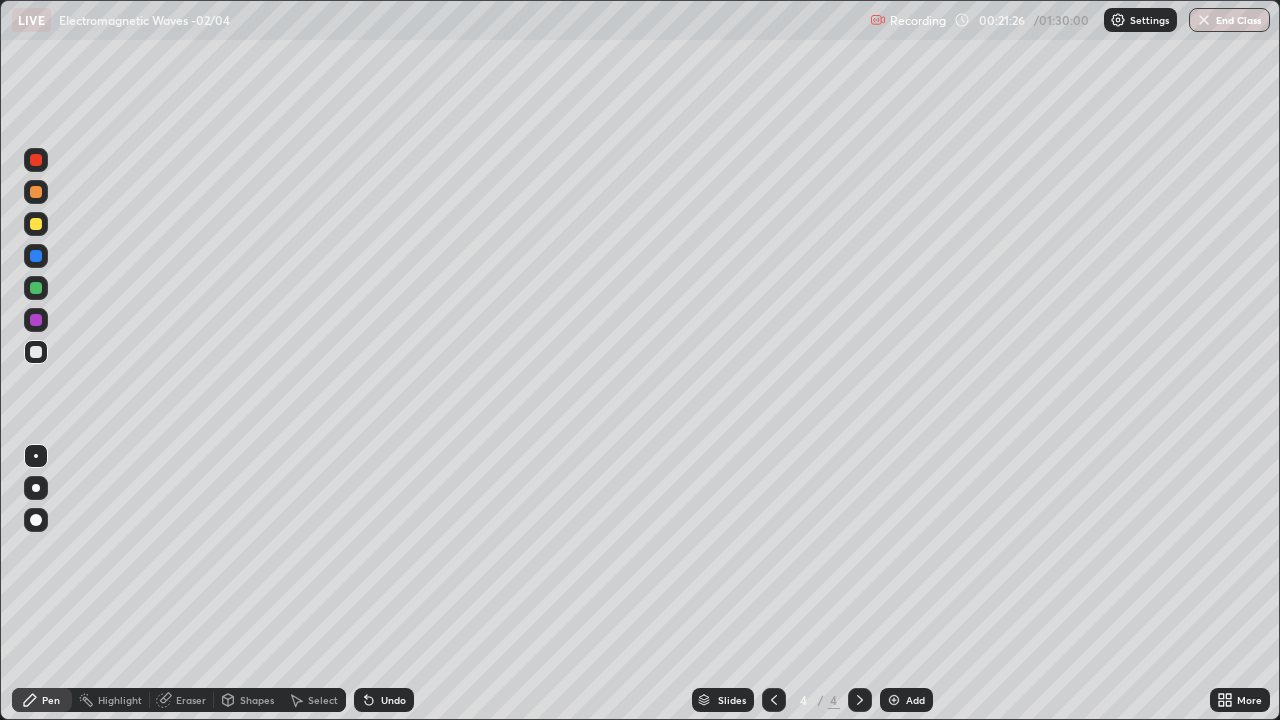 click on "Add" at bounding box center [906, 700] 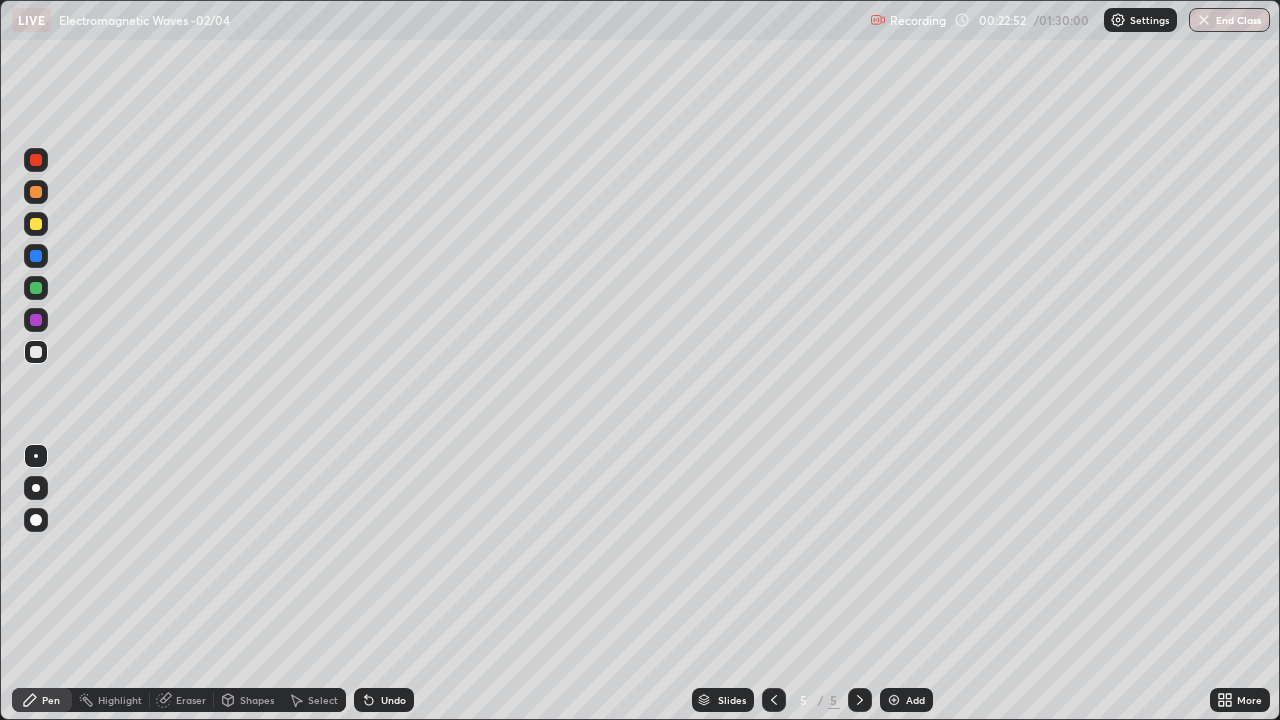 click at bounding box center [36, 224] 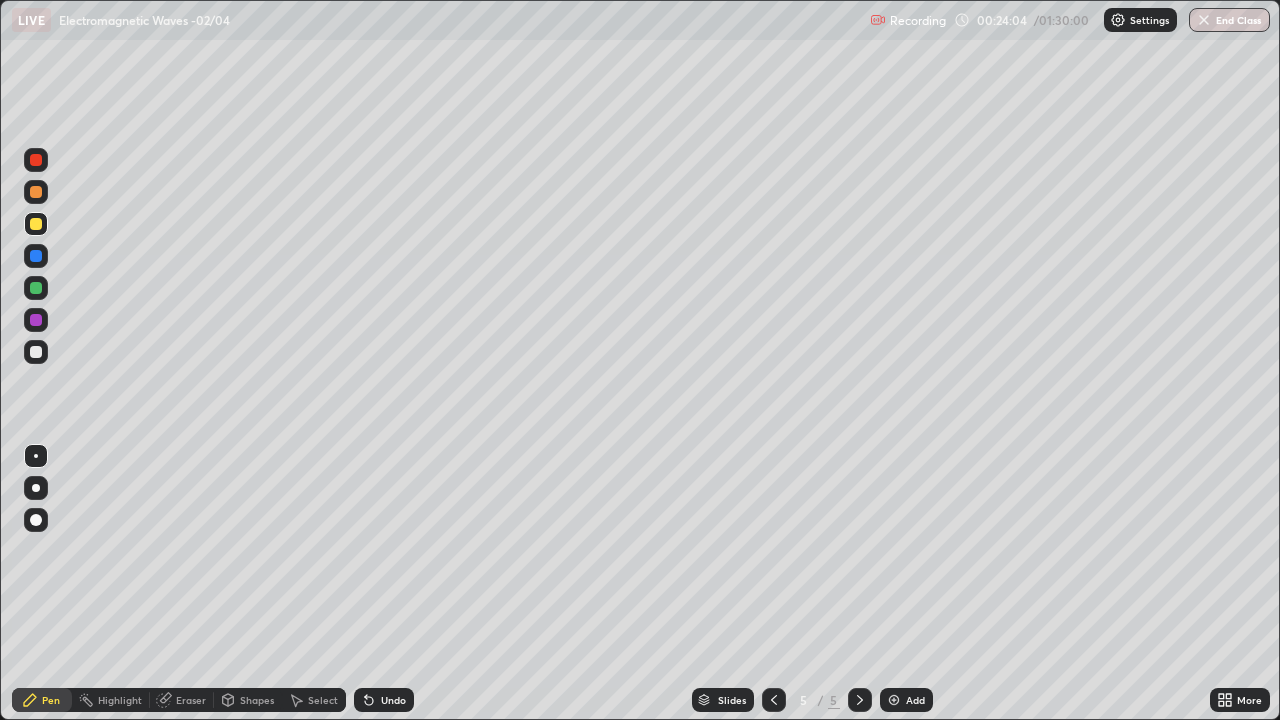 click at bounding box center [36, 352] 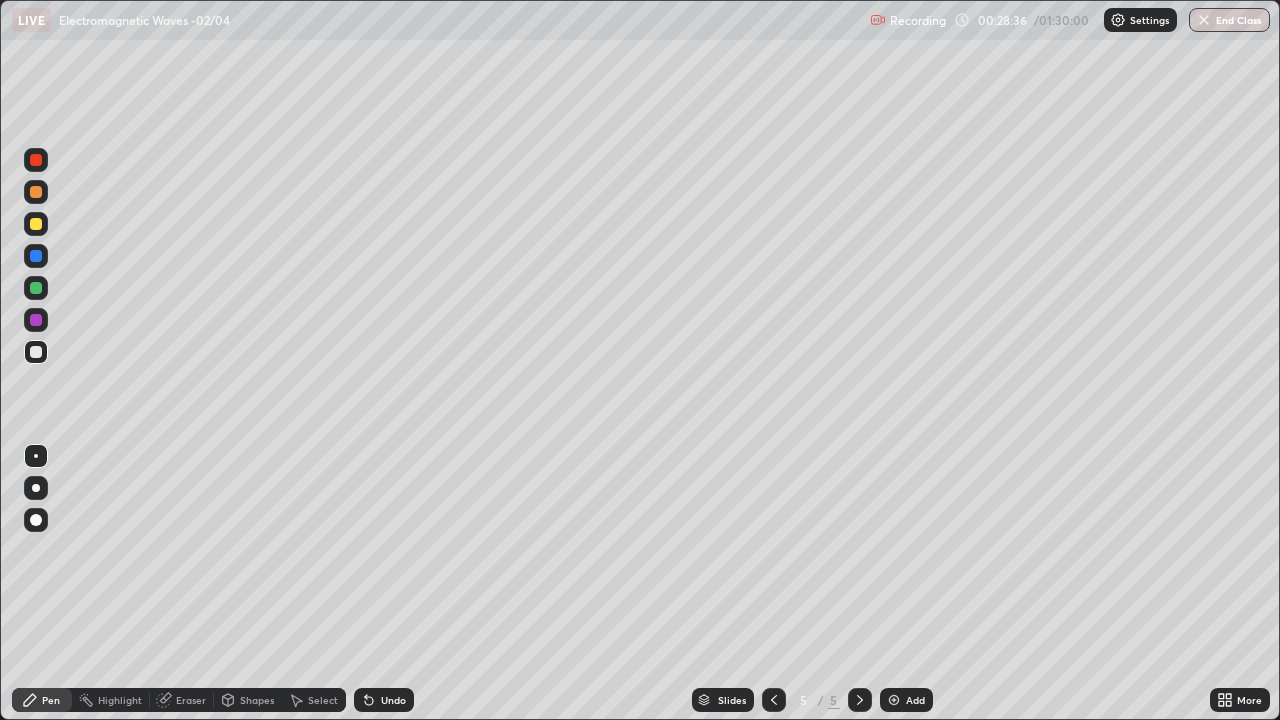 click at bounding box center [36, 224] 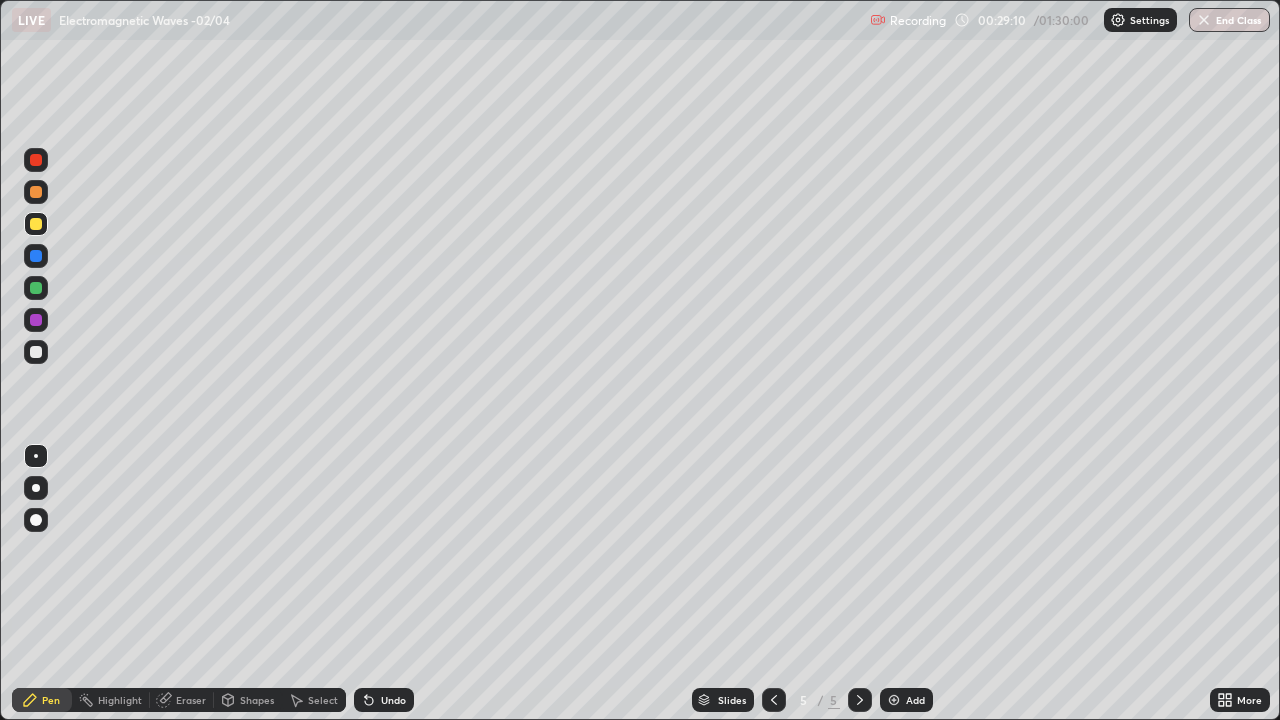 click at bounding box center [36, 352] 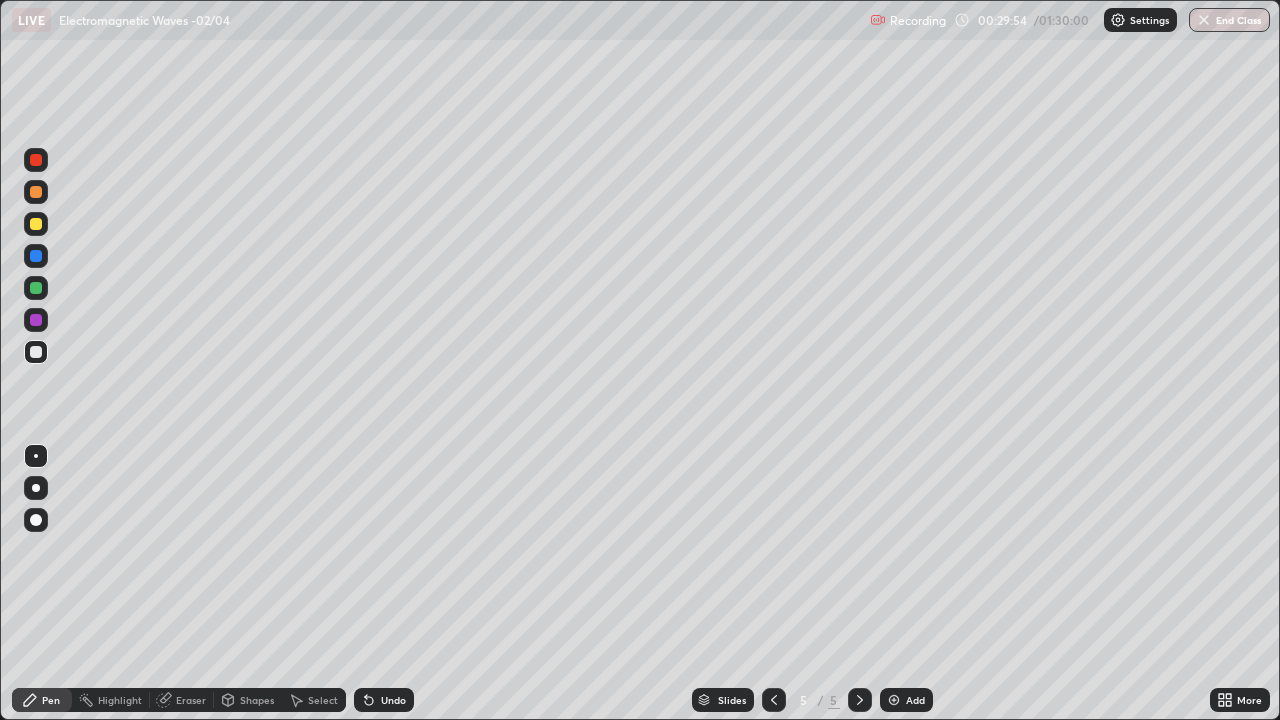 click at bounding box center [36, 192] 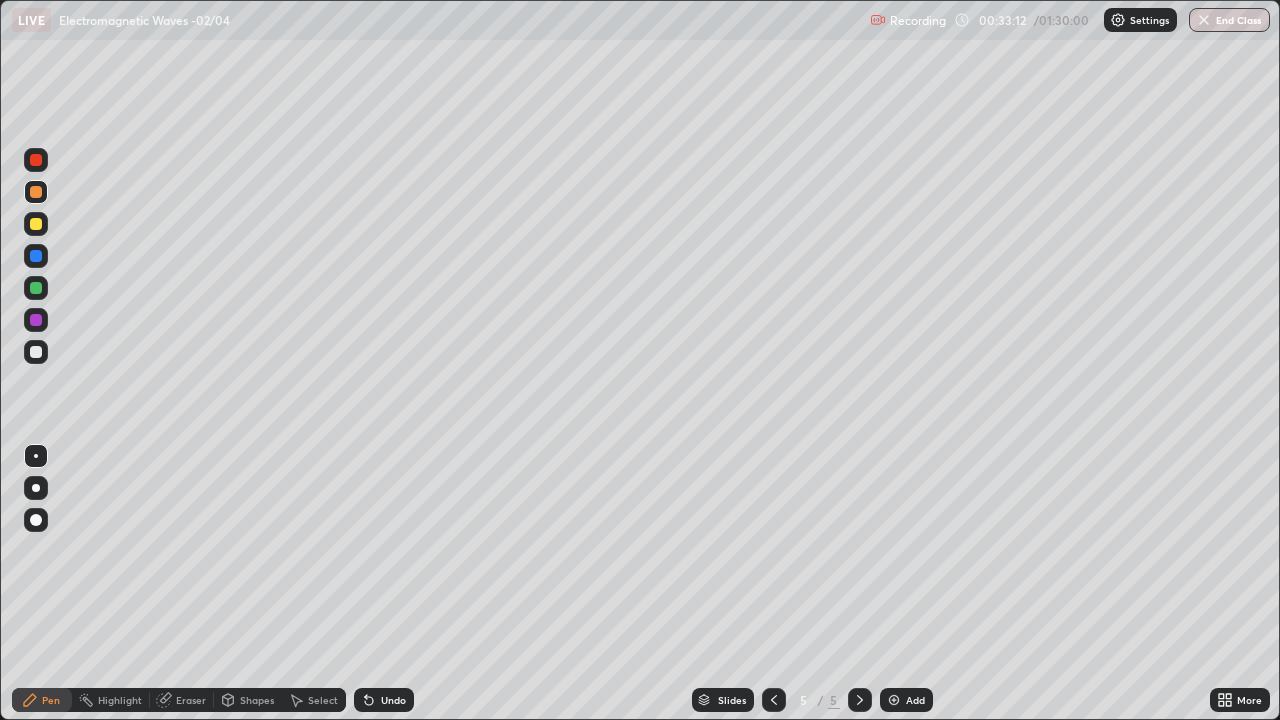 click on "Add" at bounding box center [915, 700] 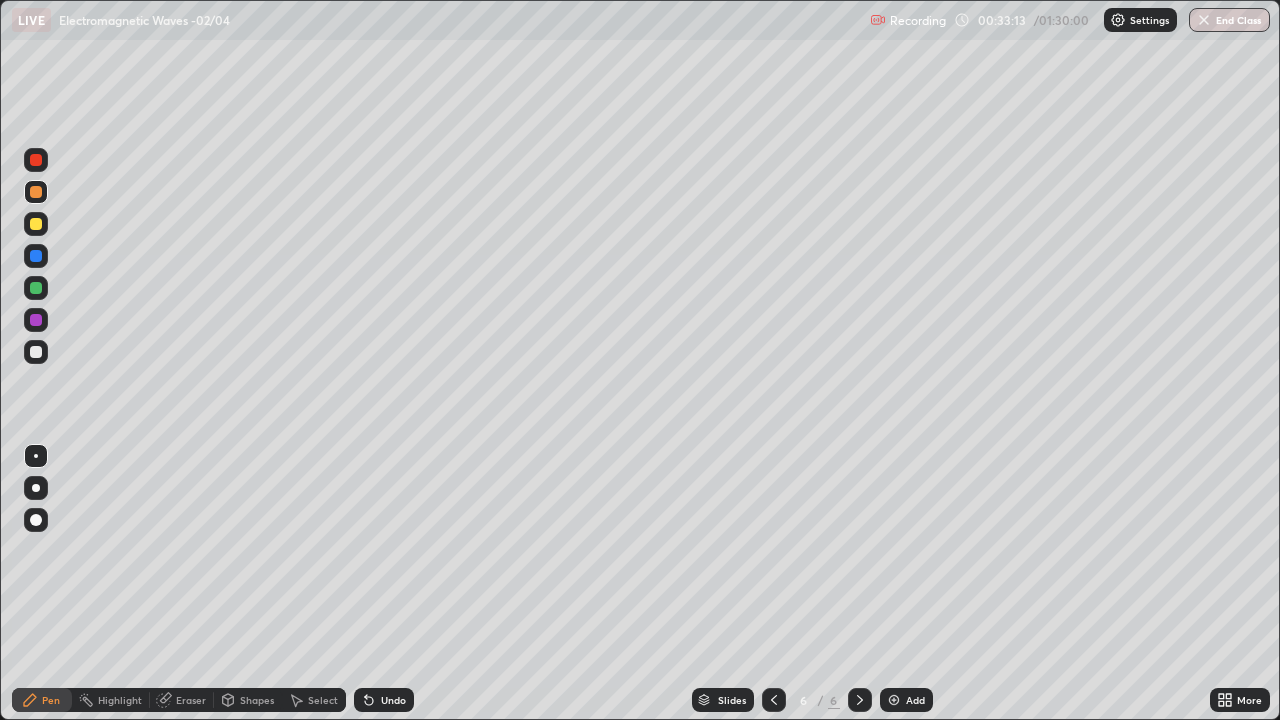 click 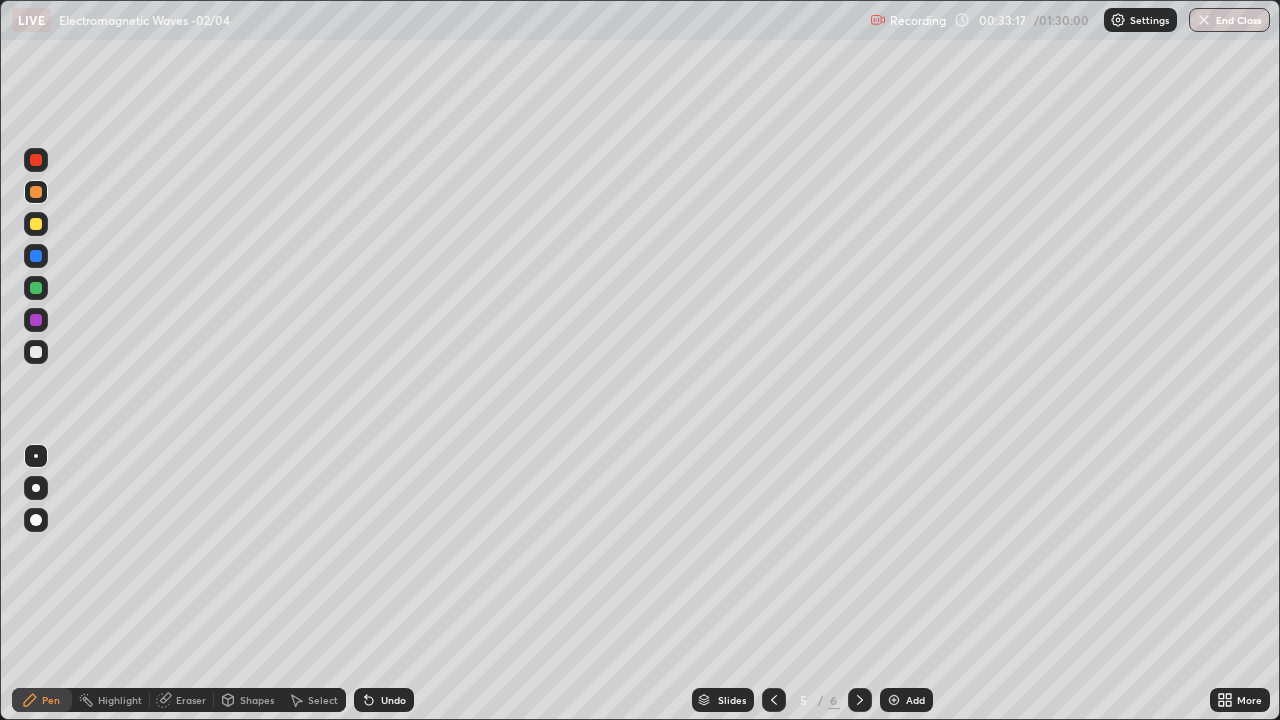 click on "Add" at bounding box center (915, 700) 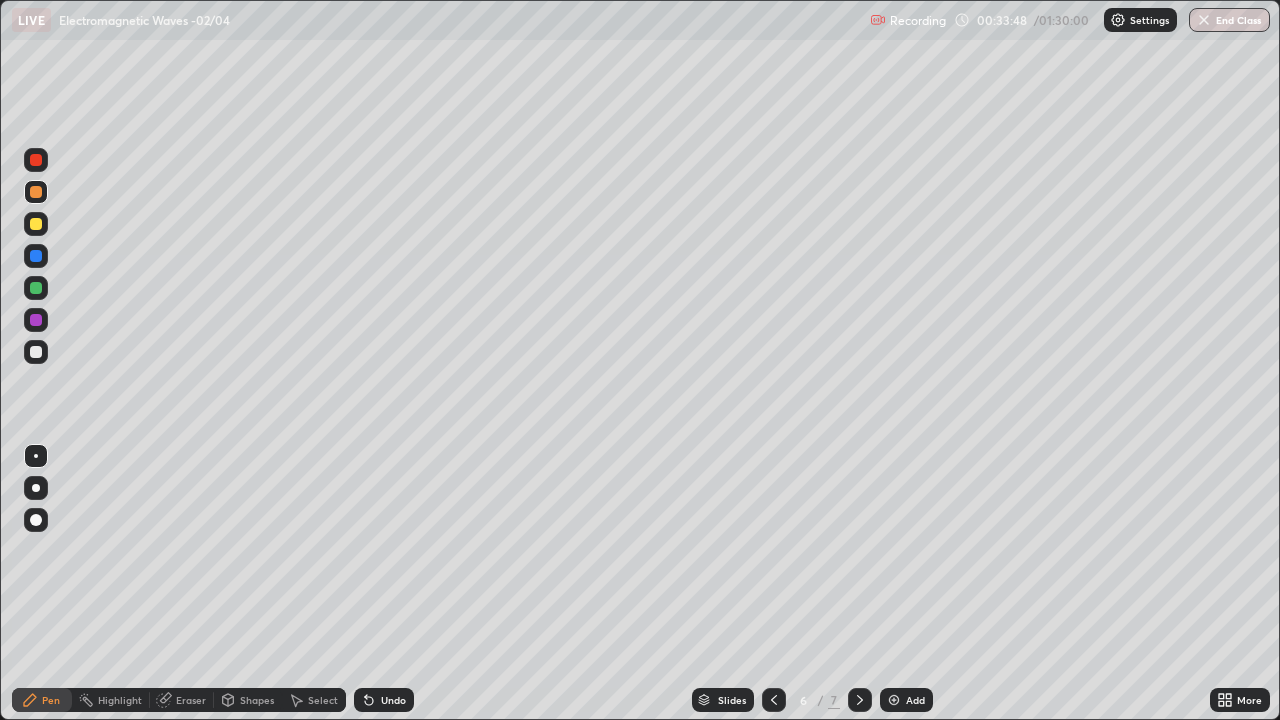 click at bounding box center (36, 352) 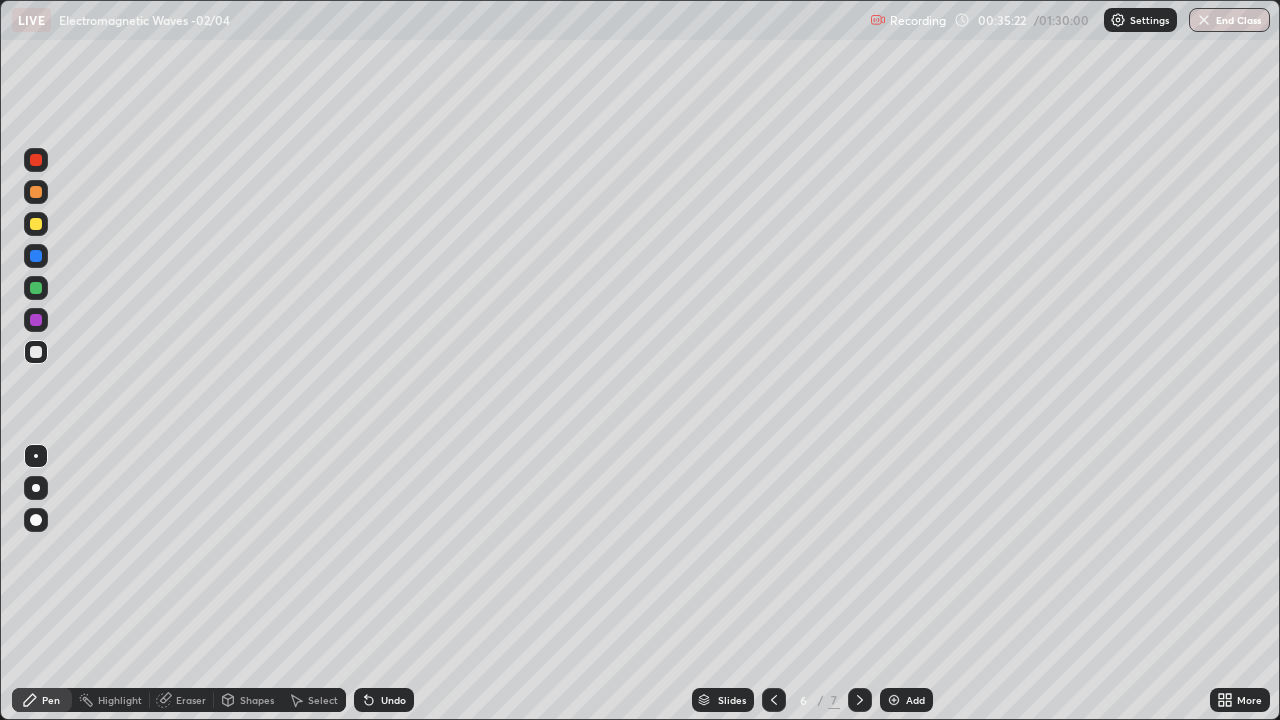 click on "Add" at bounding box center [915, 700] 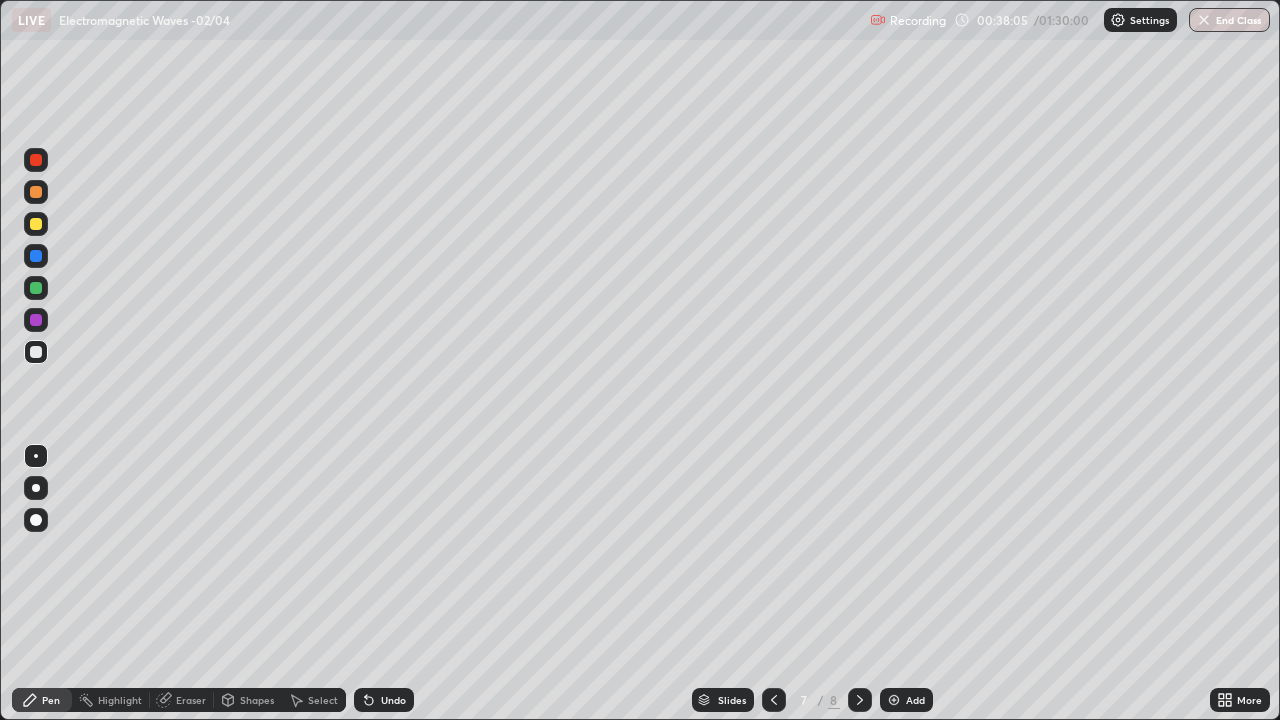 click on "Eraser" at bounding box center [191, 700] 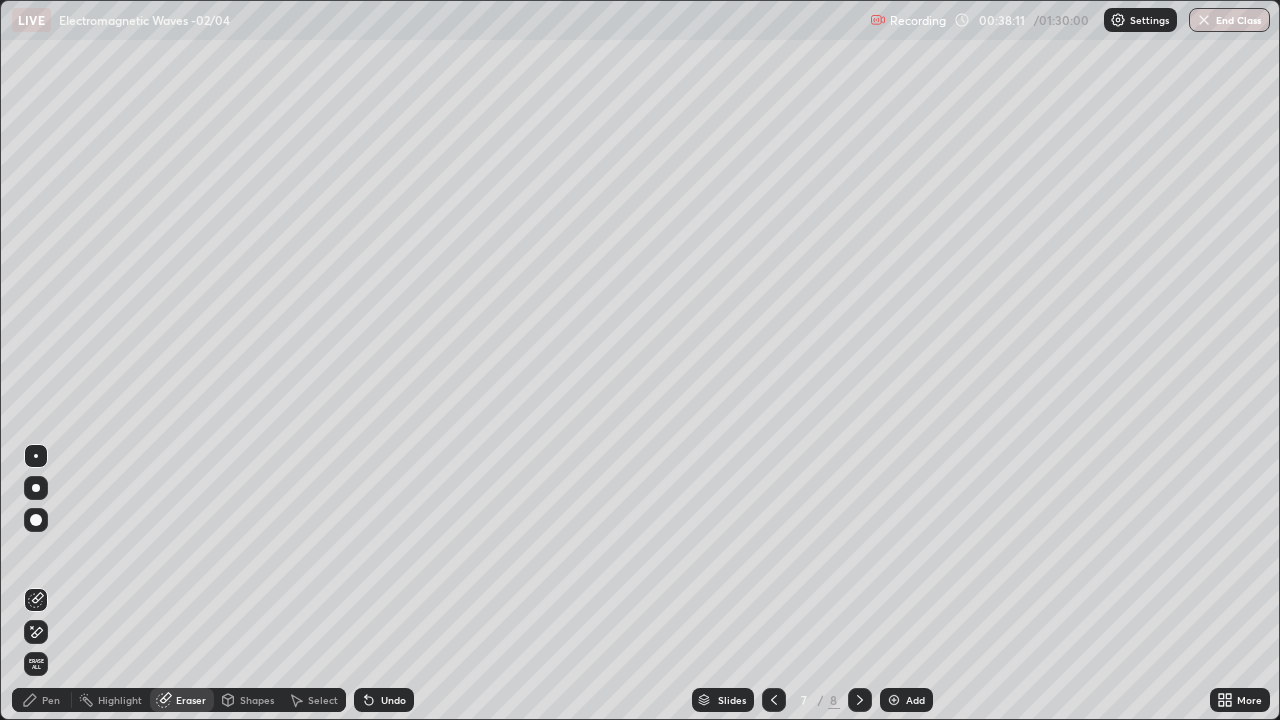 click on "Pen" at bounding box center (51, 700) 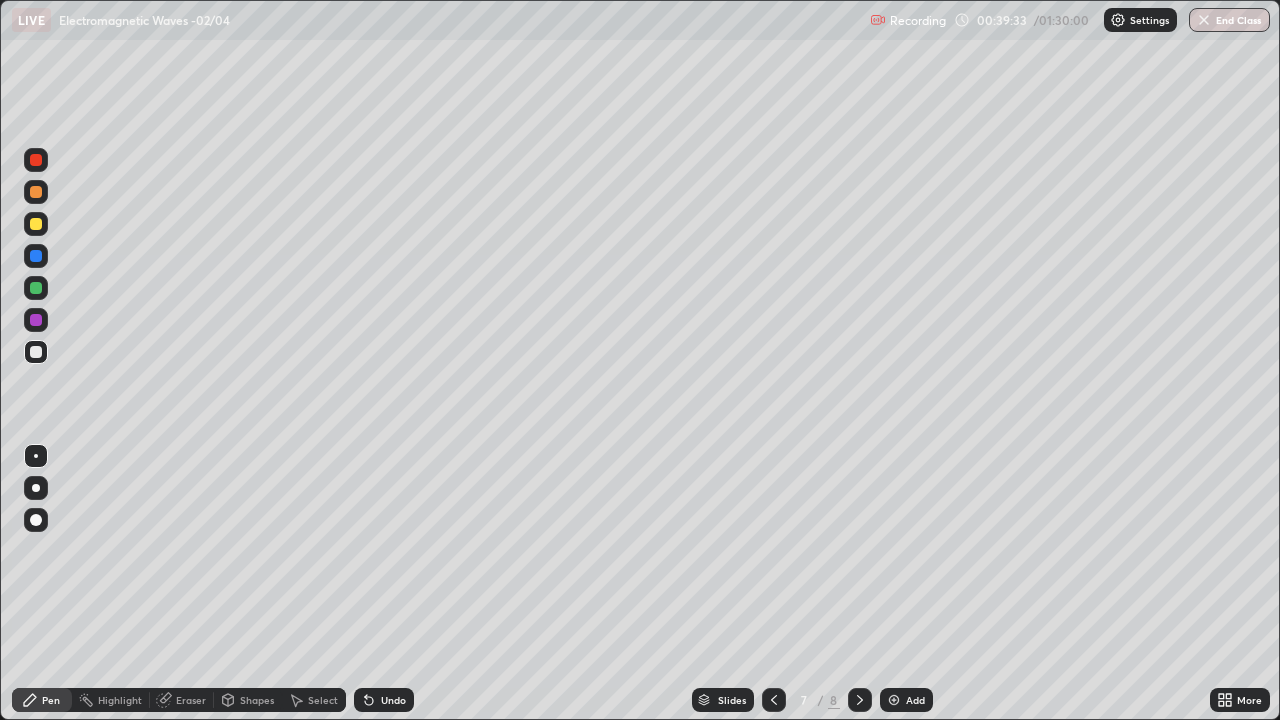 click at bounding box center (36, 224) 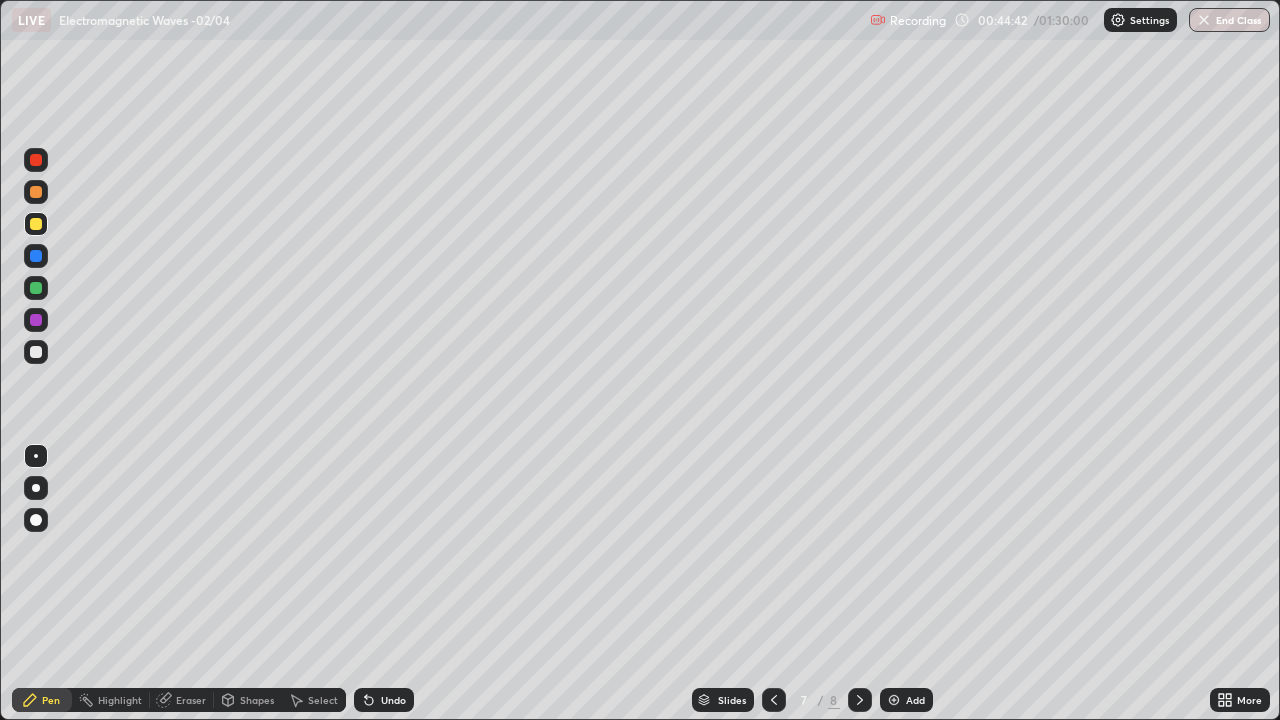click at bounding box center (36, 352) 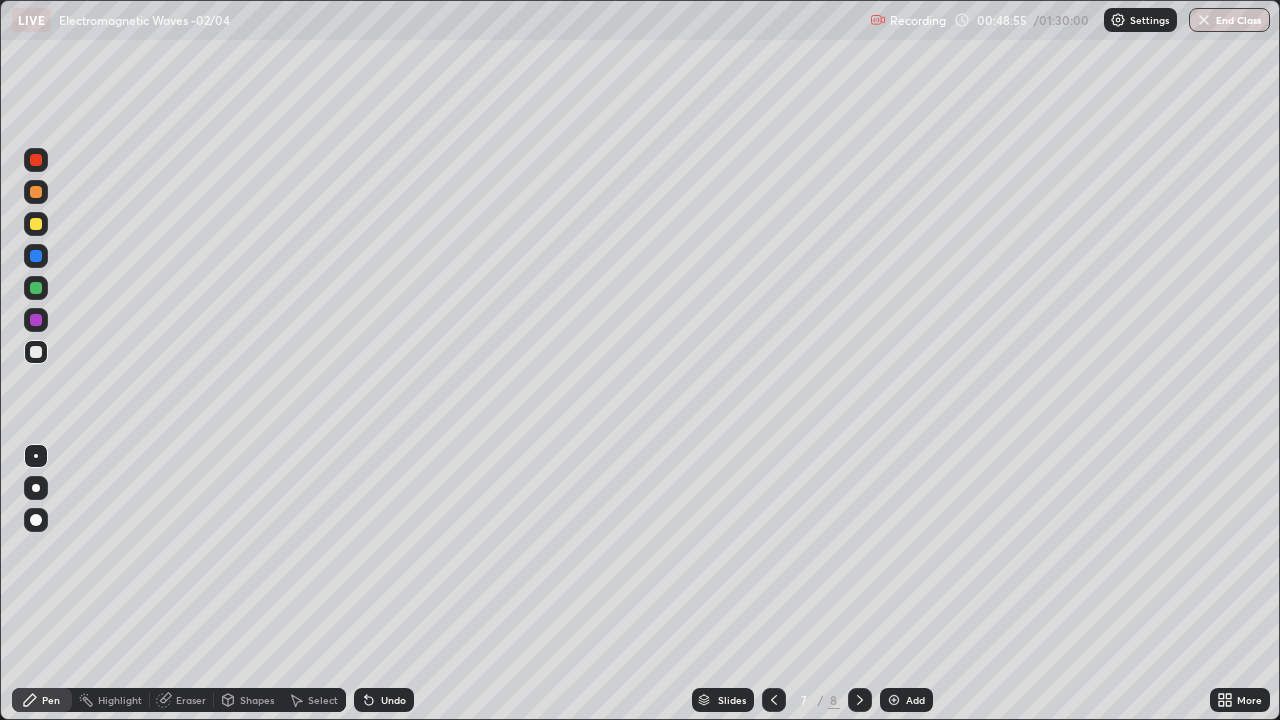 click on "Add" at bounding box center [906, 700] 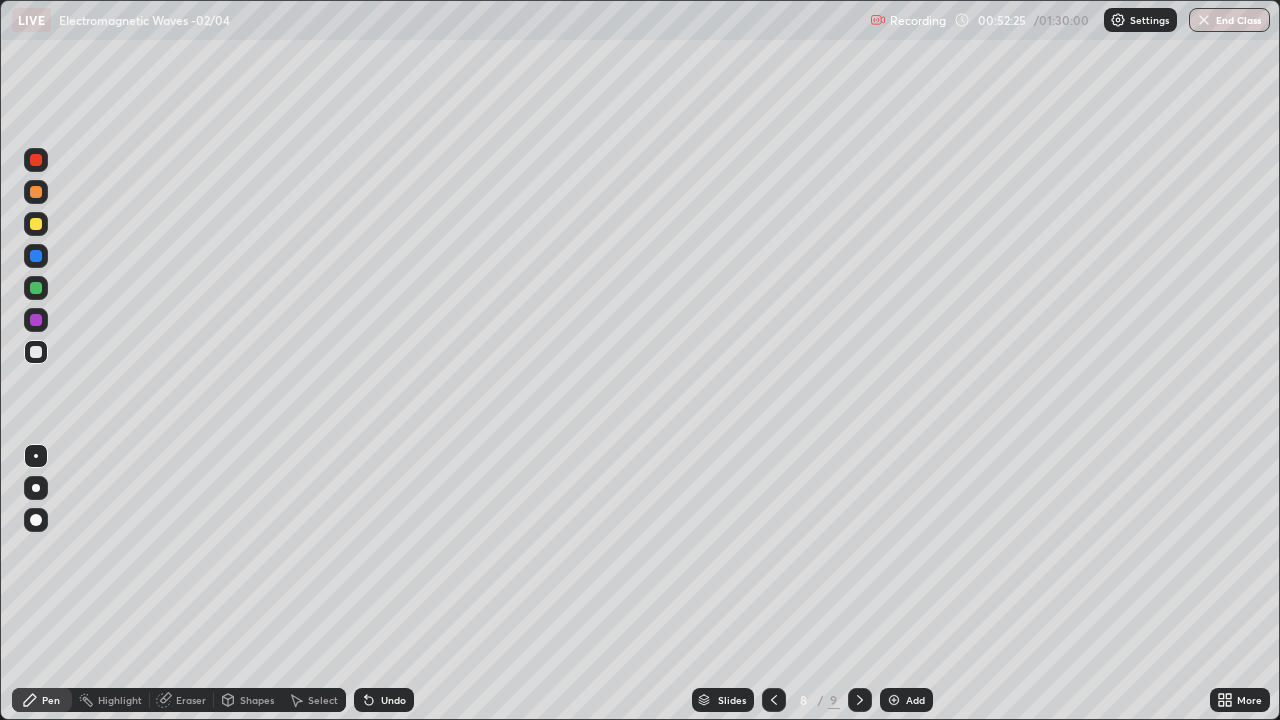 click on "Add" at bounding box center [915, 700] 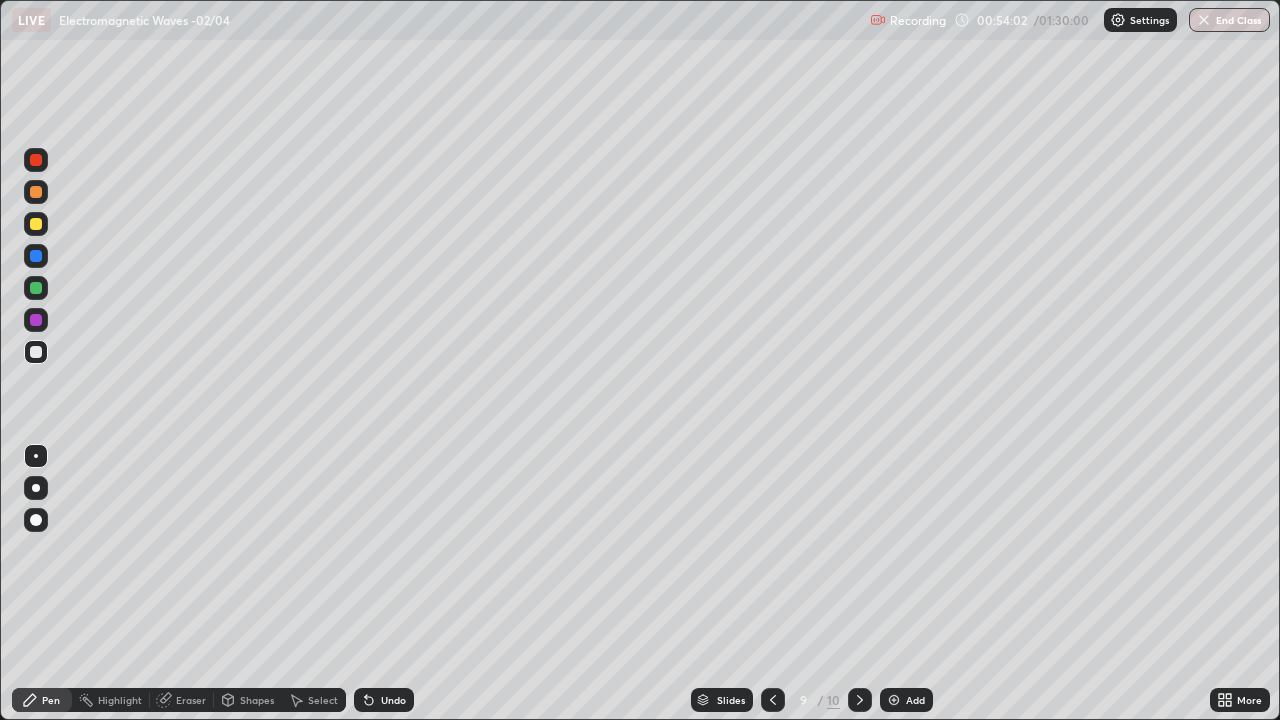 click at bounding box center [36, 224] 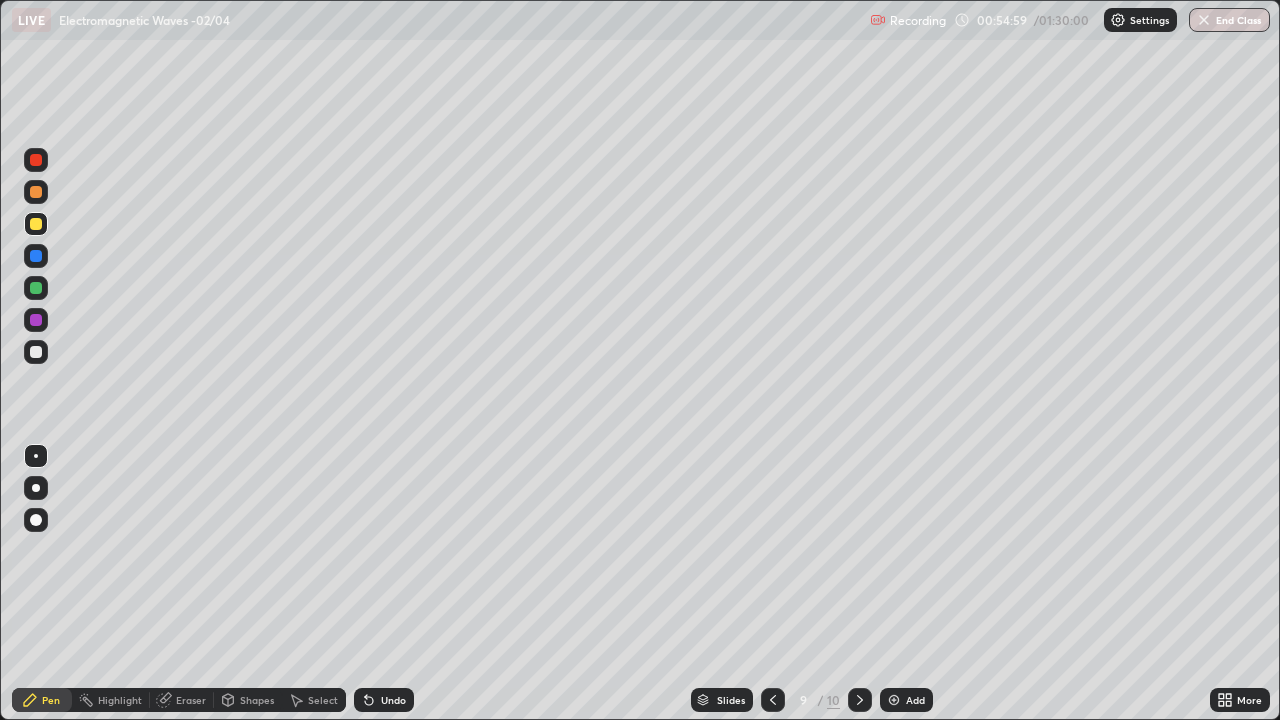 click at bounding box center (36, 352) 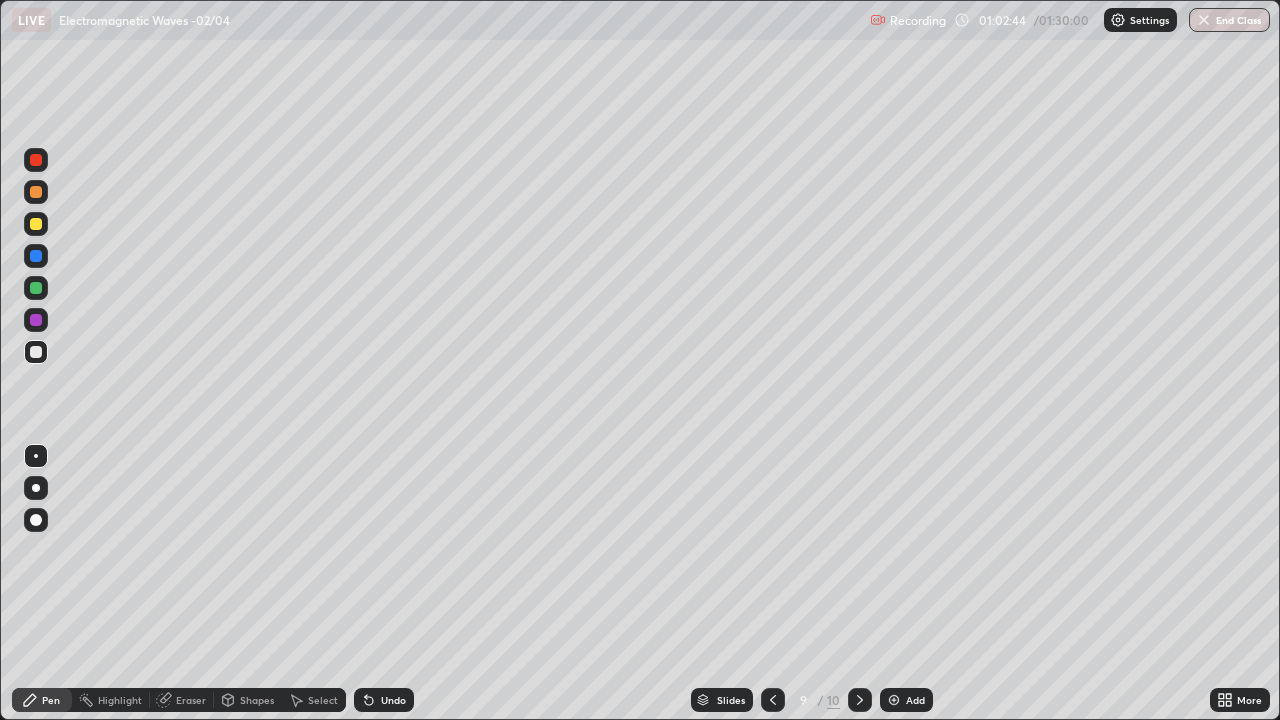 click on "Add" at bounding box center (906, 700) 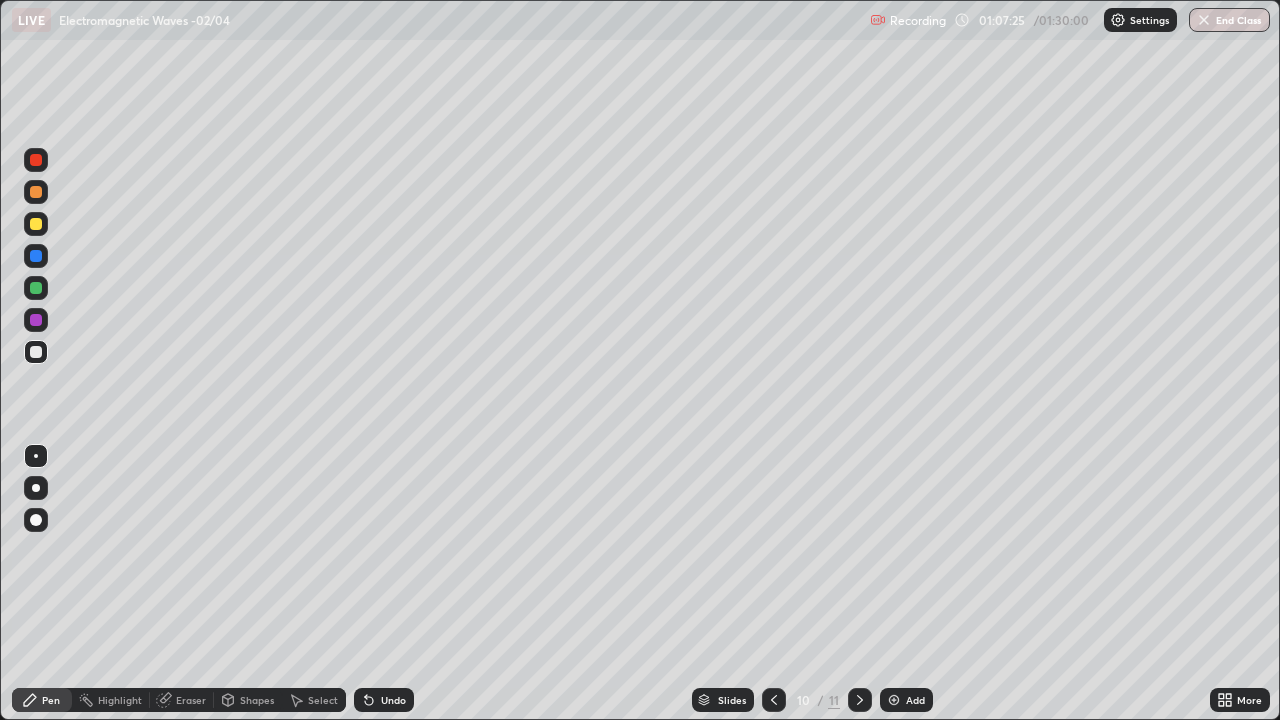 click on "Add" at bounding box center (915, 700) 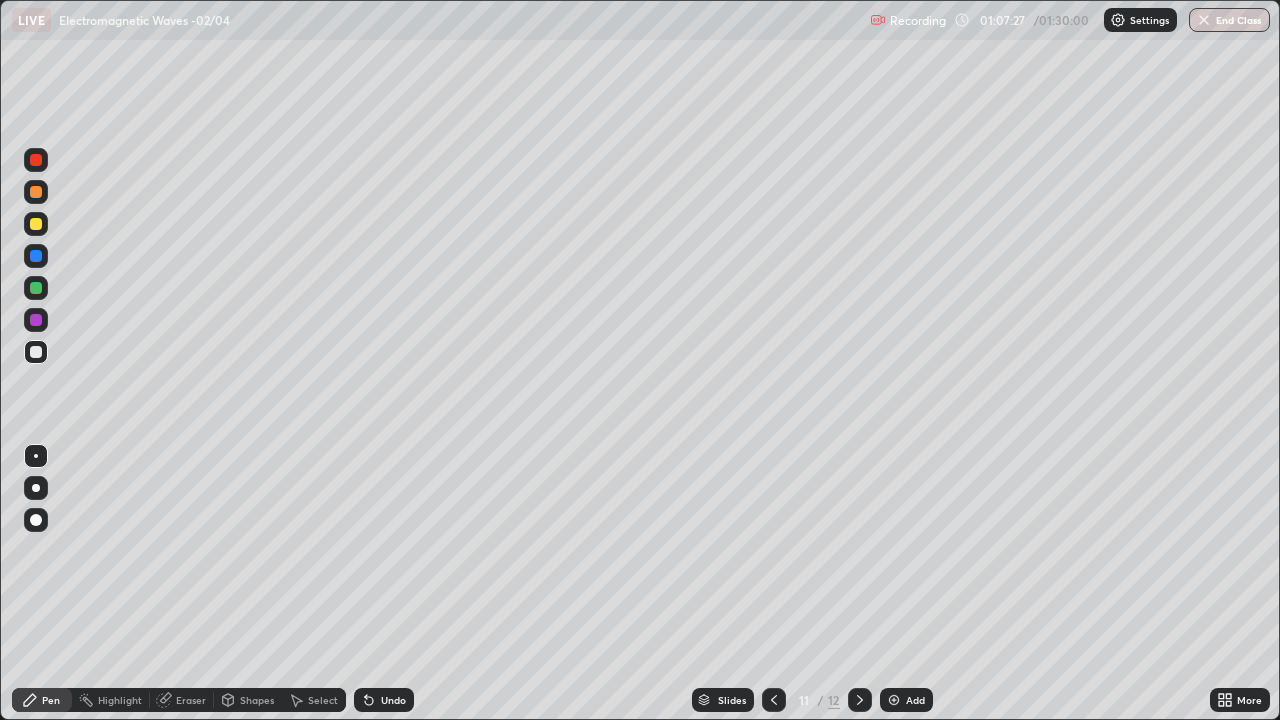 click at bounding box center (36, 224) 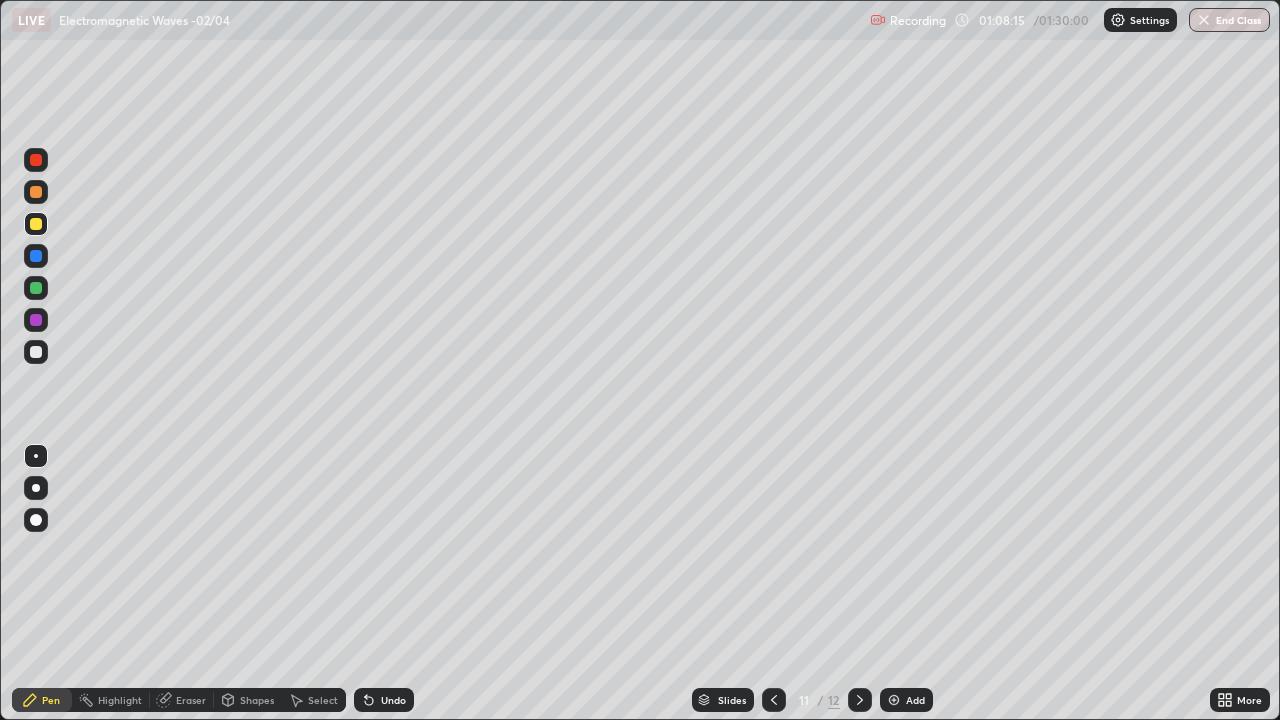 click at bounding box center [36, 256] 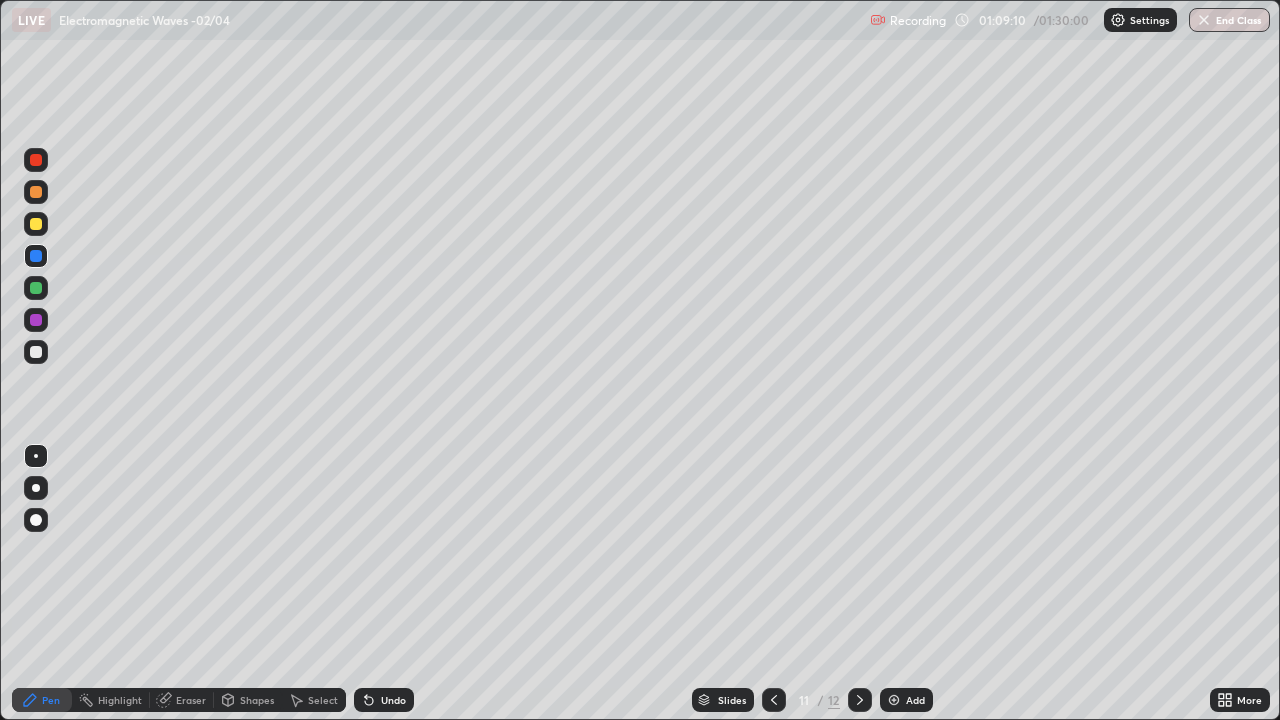 click at bounding box center (36, 352) 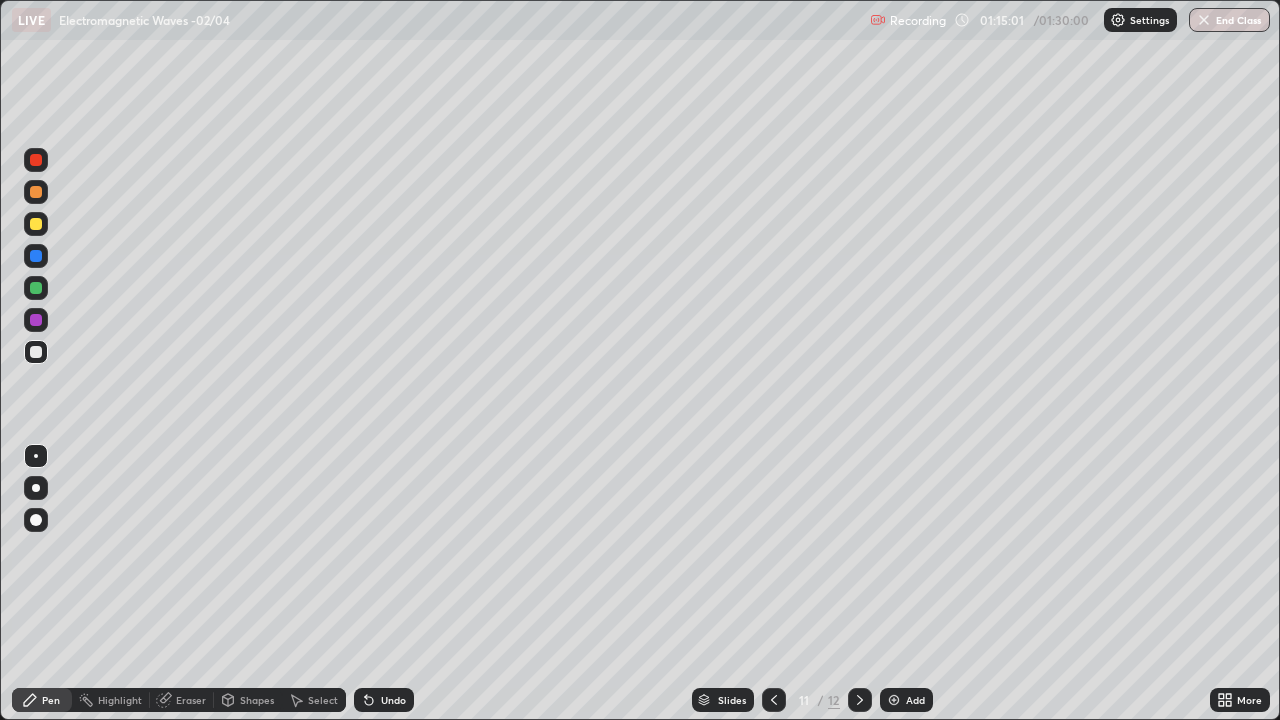 click on "Add" at bounding box center (915, 700) 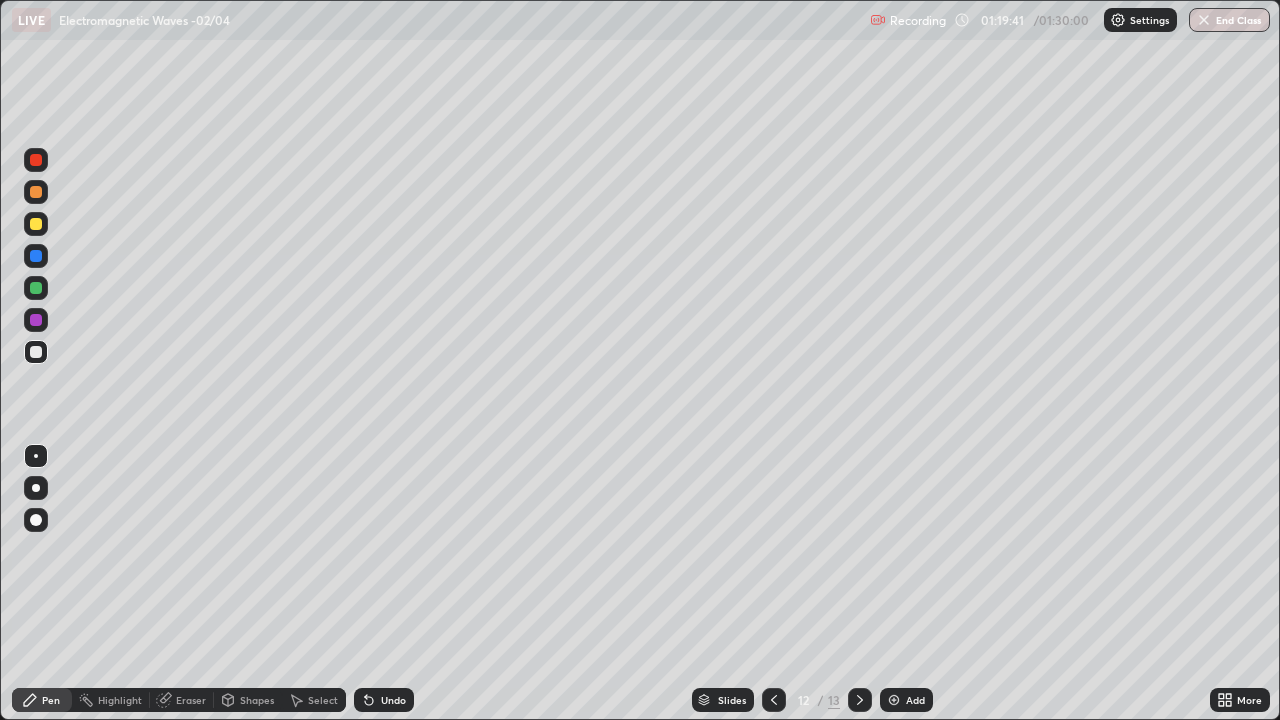 click on "End Class" at bounding box center (1229, 20) 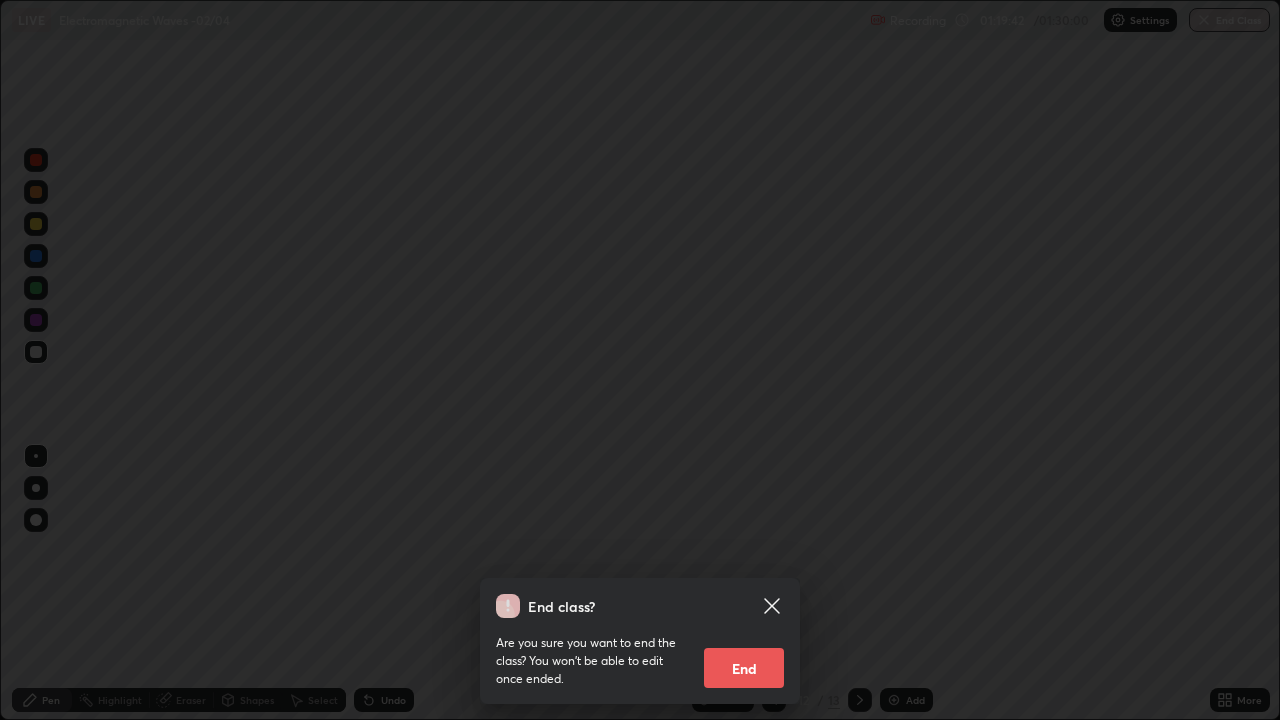 click on "End" at bounding box center [744, 668] 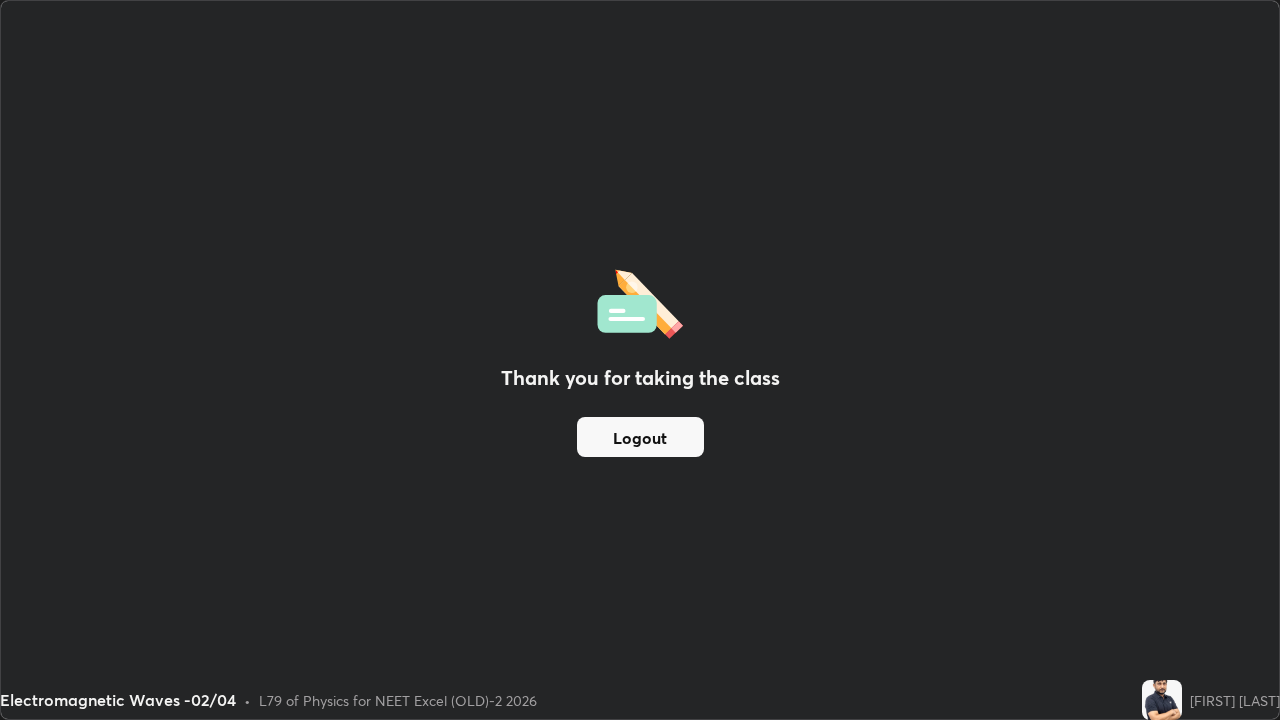 click on "Logout" at bounding box center (640, 437) 